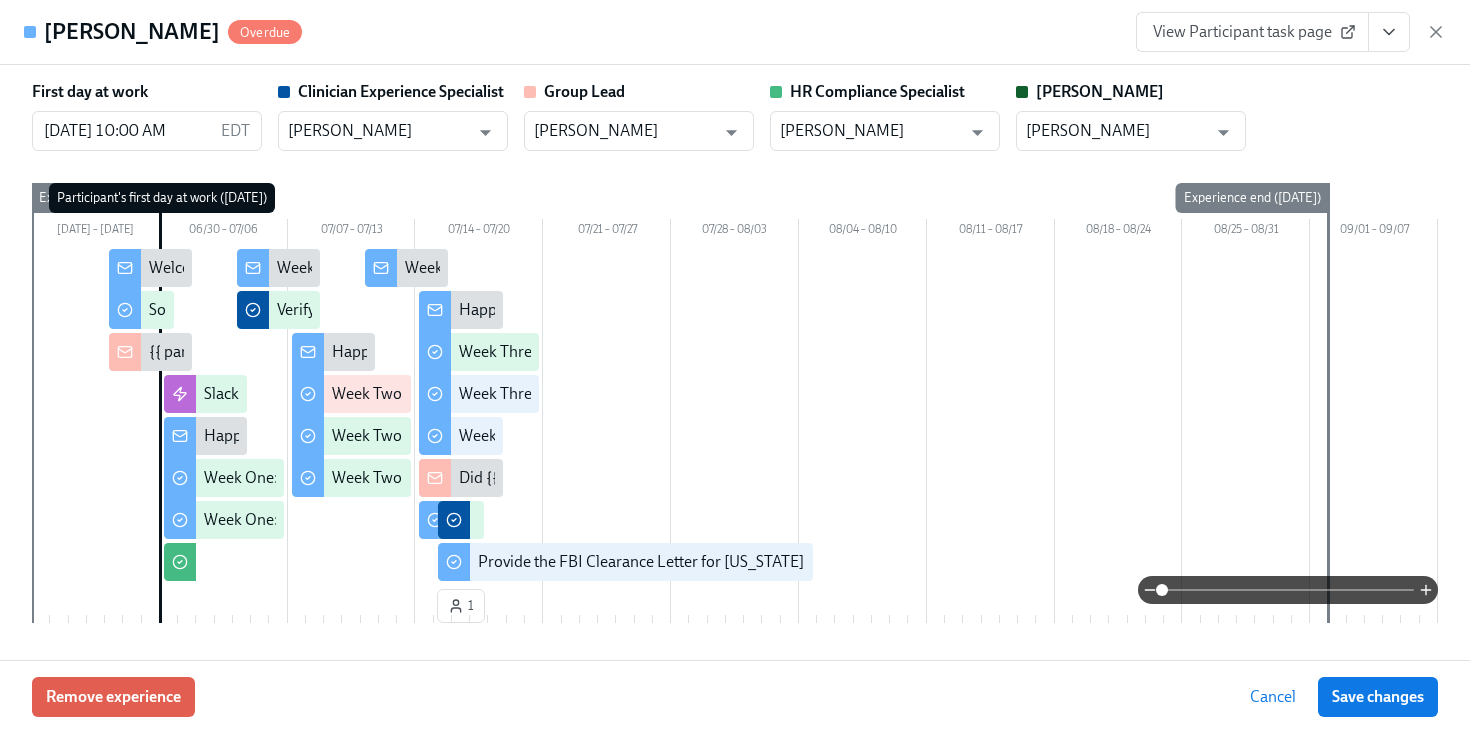 scroll, scrollTop: 757, scrollLeft: 0, axis: vertical 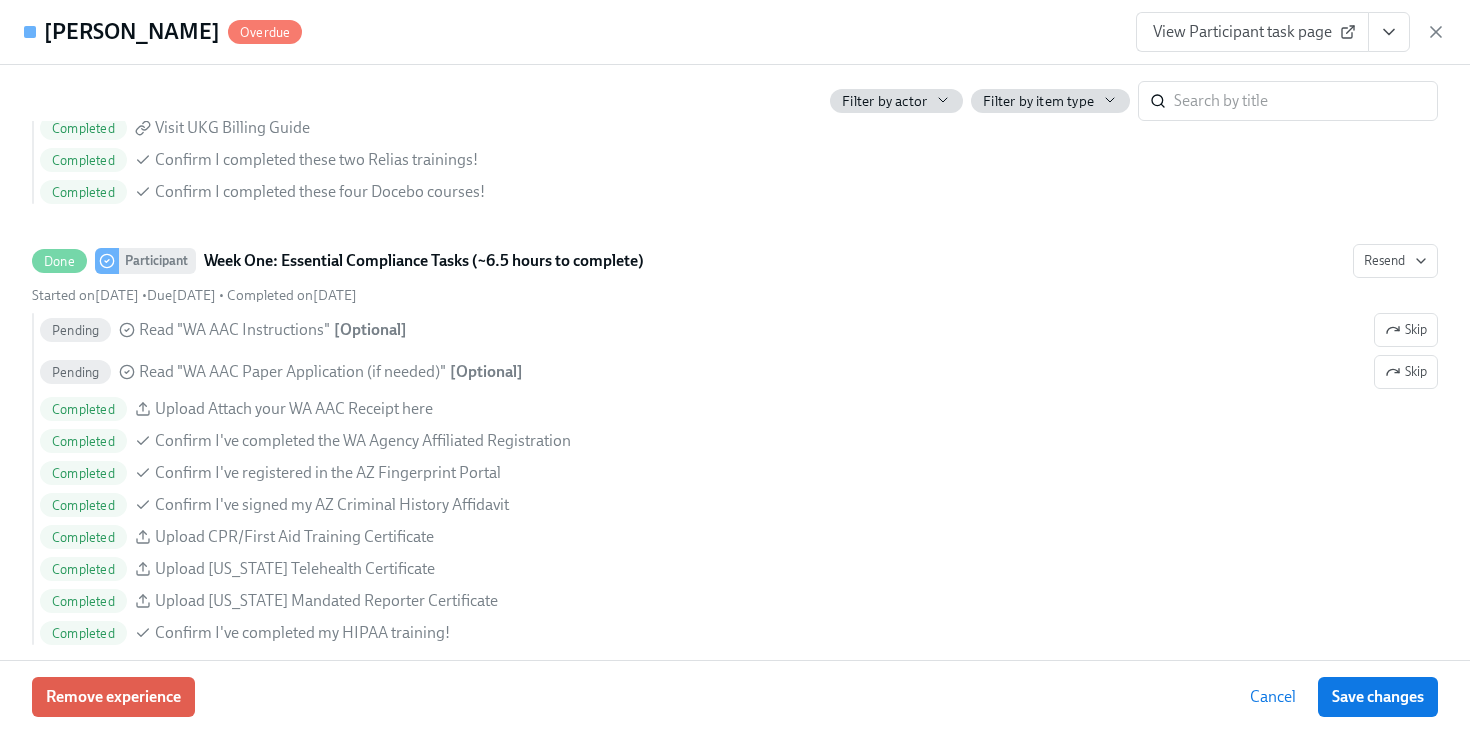 click on "[PERSON_NAME] View Participant task page" at bounding box center (735, 32) 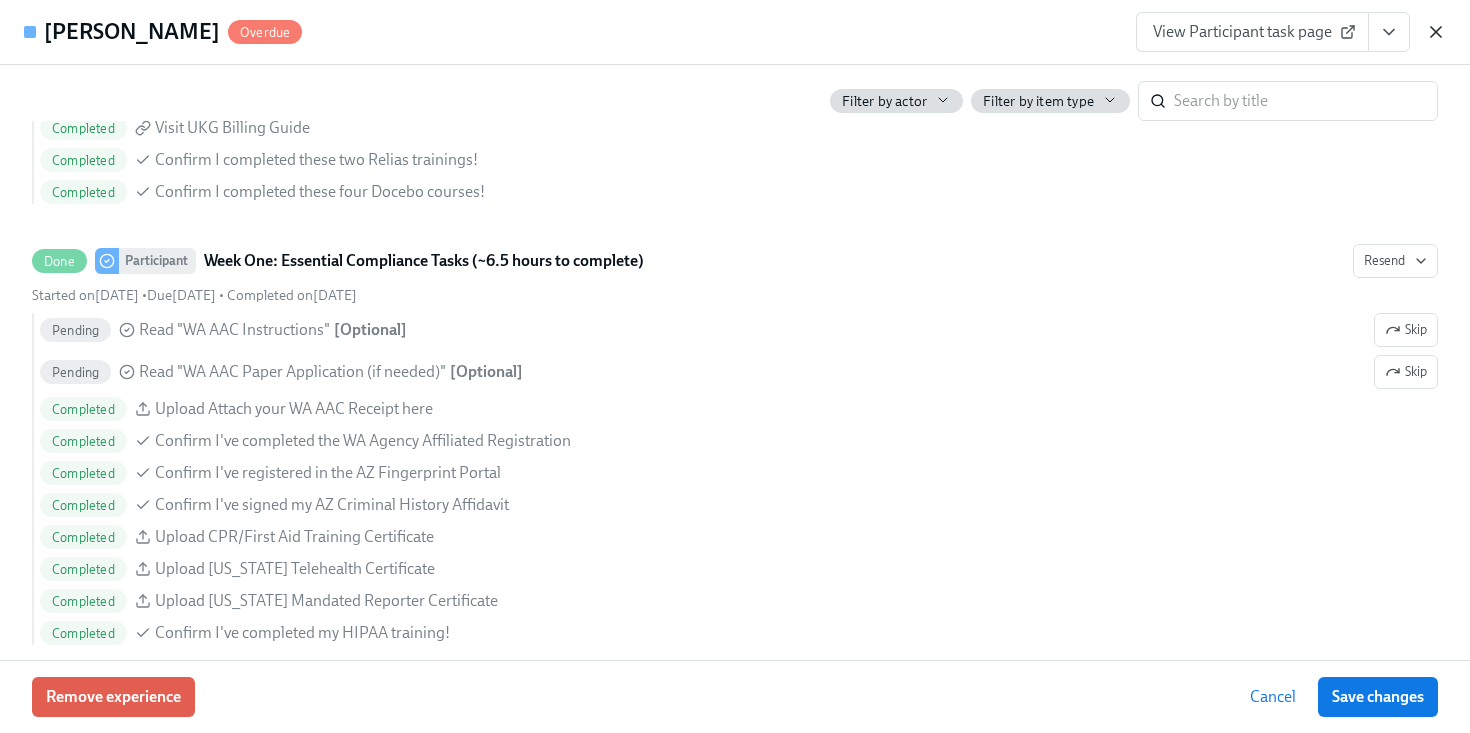 click 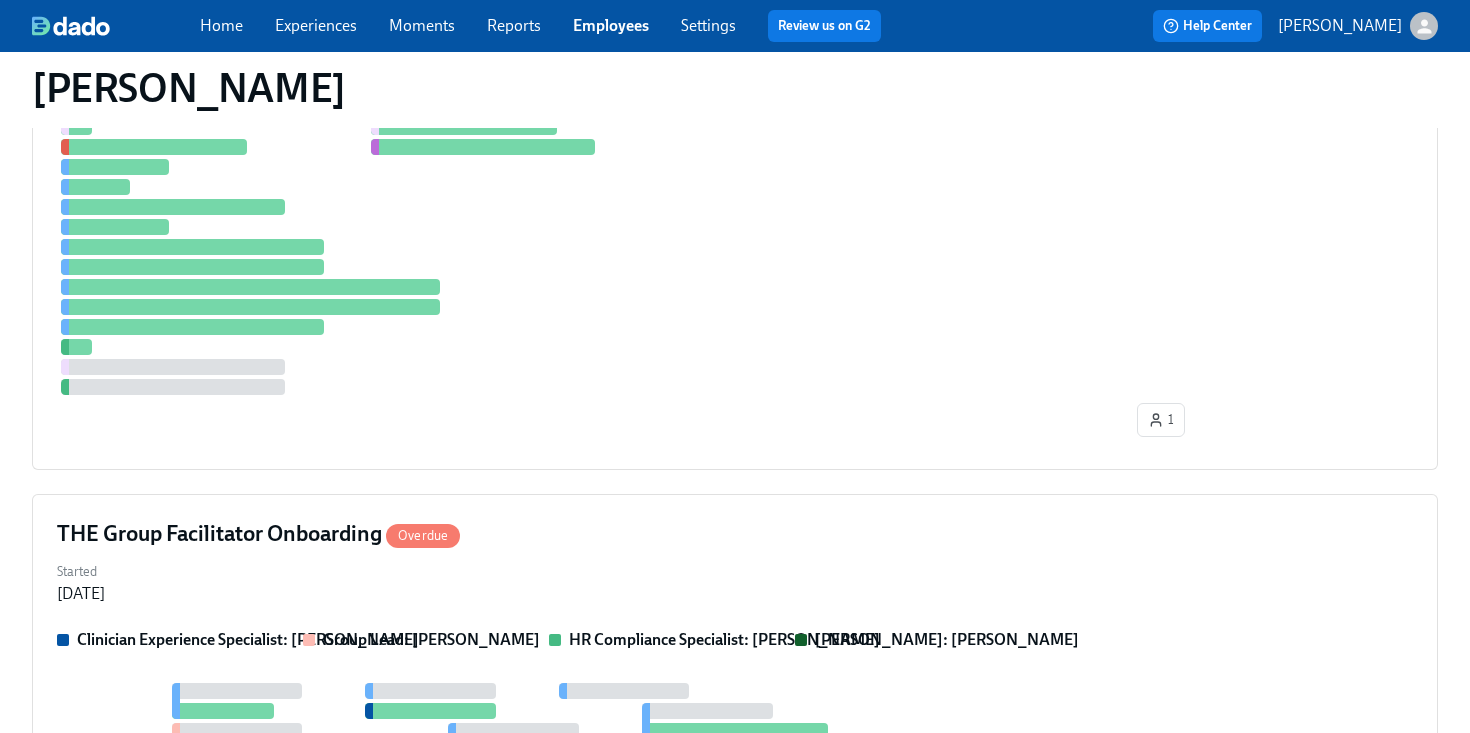 click on "Employees" at bounding box center [611, 25] 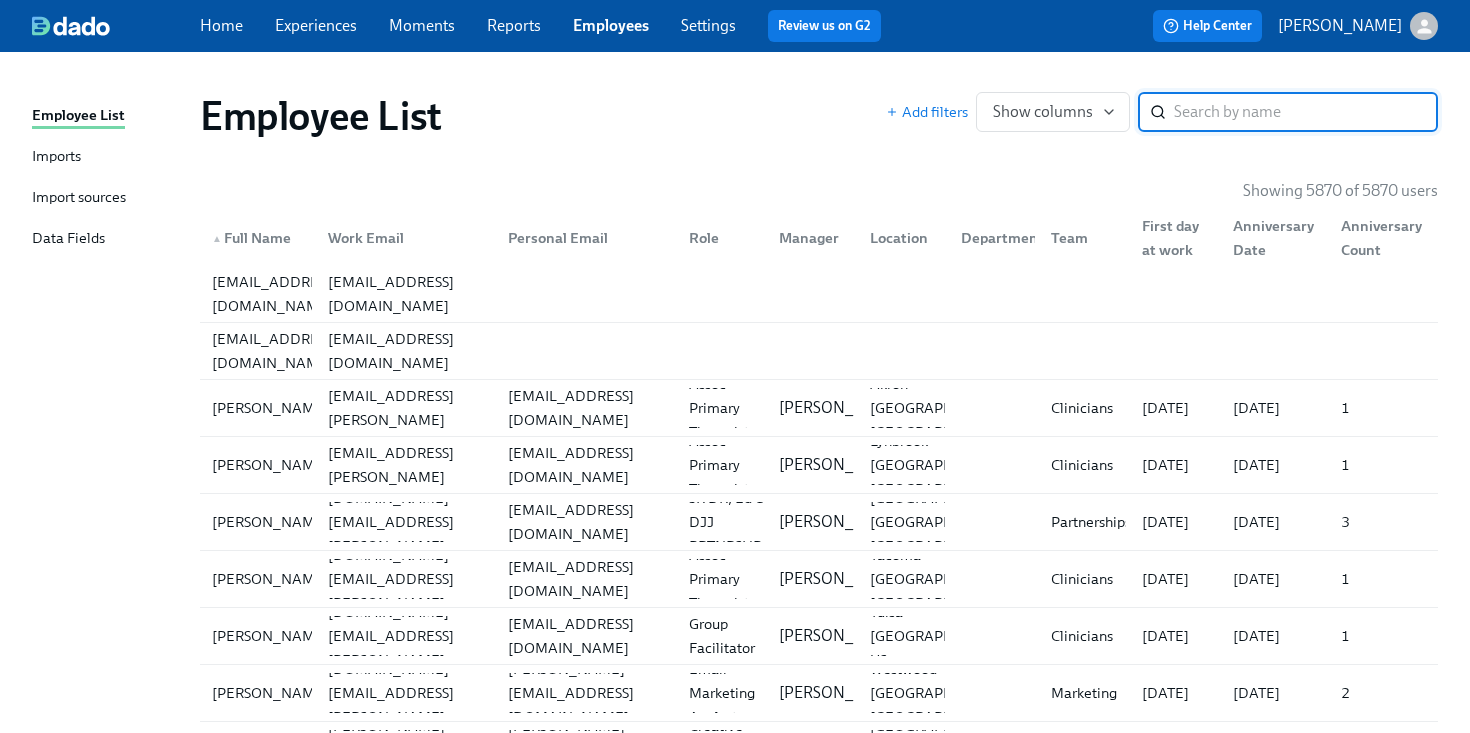 click at bounding box center (1306, 112) 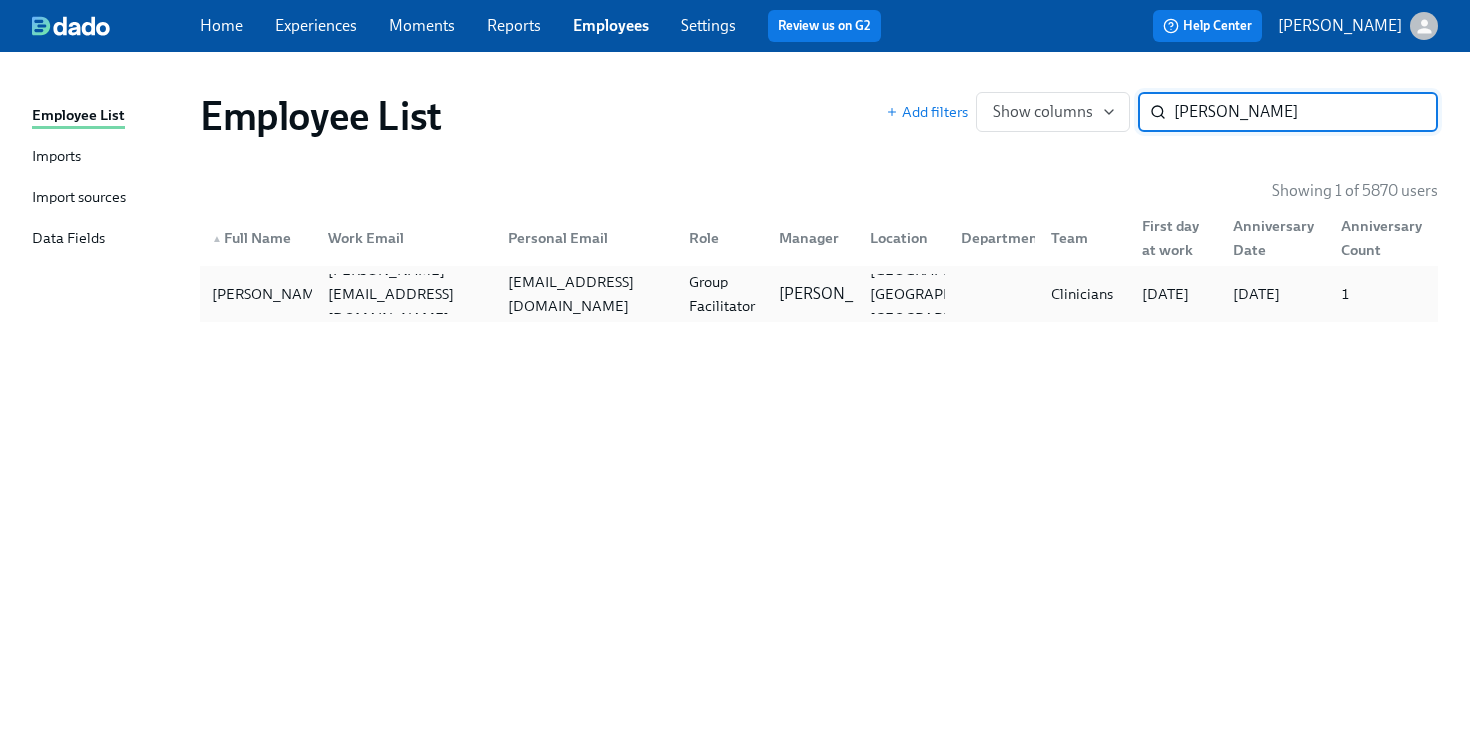 type on "[PERSON_NAME]" 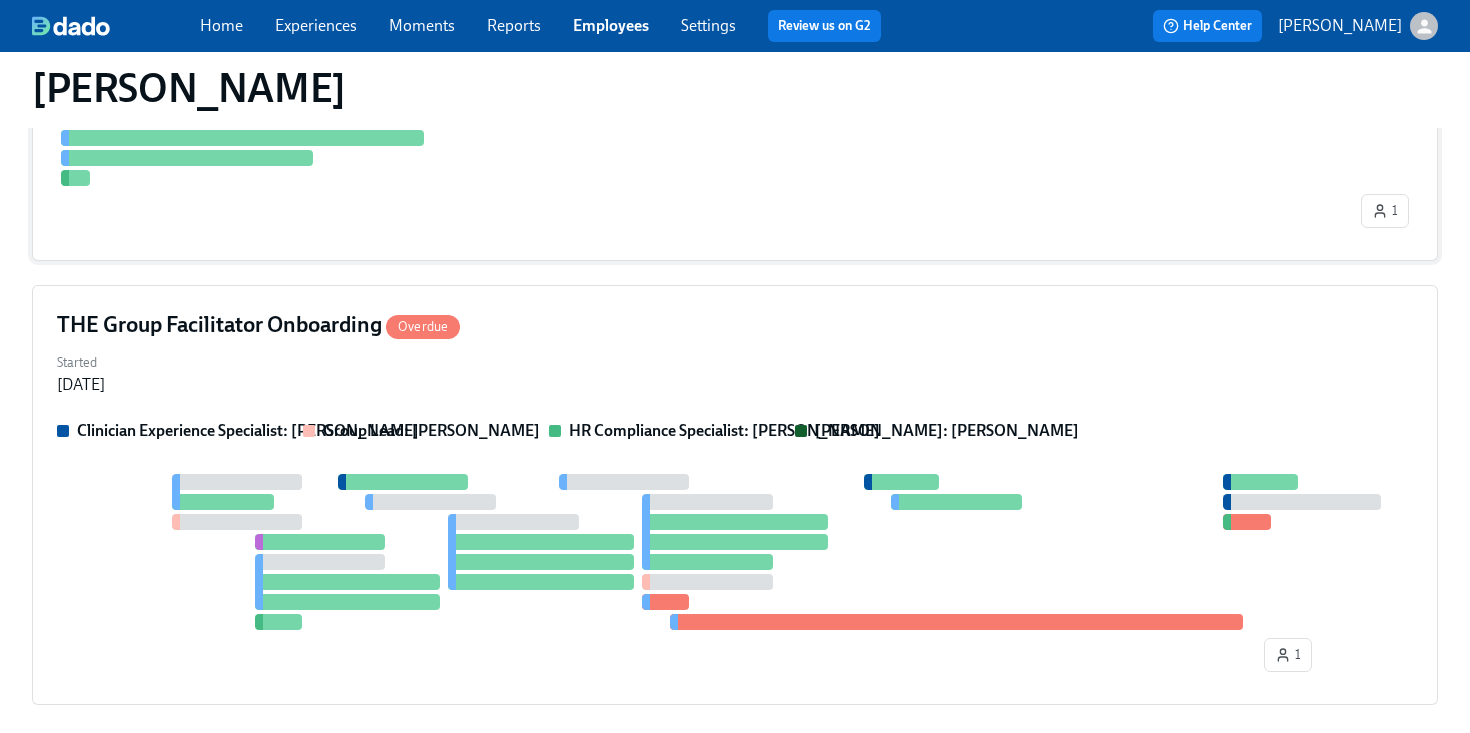 scroll, scrollTop: 770, scrollLeft: 0, axis: vertical 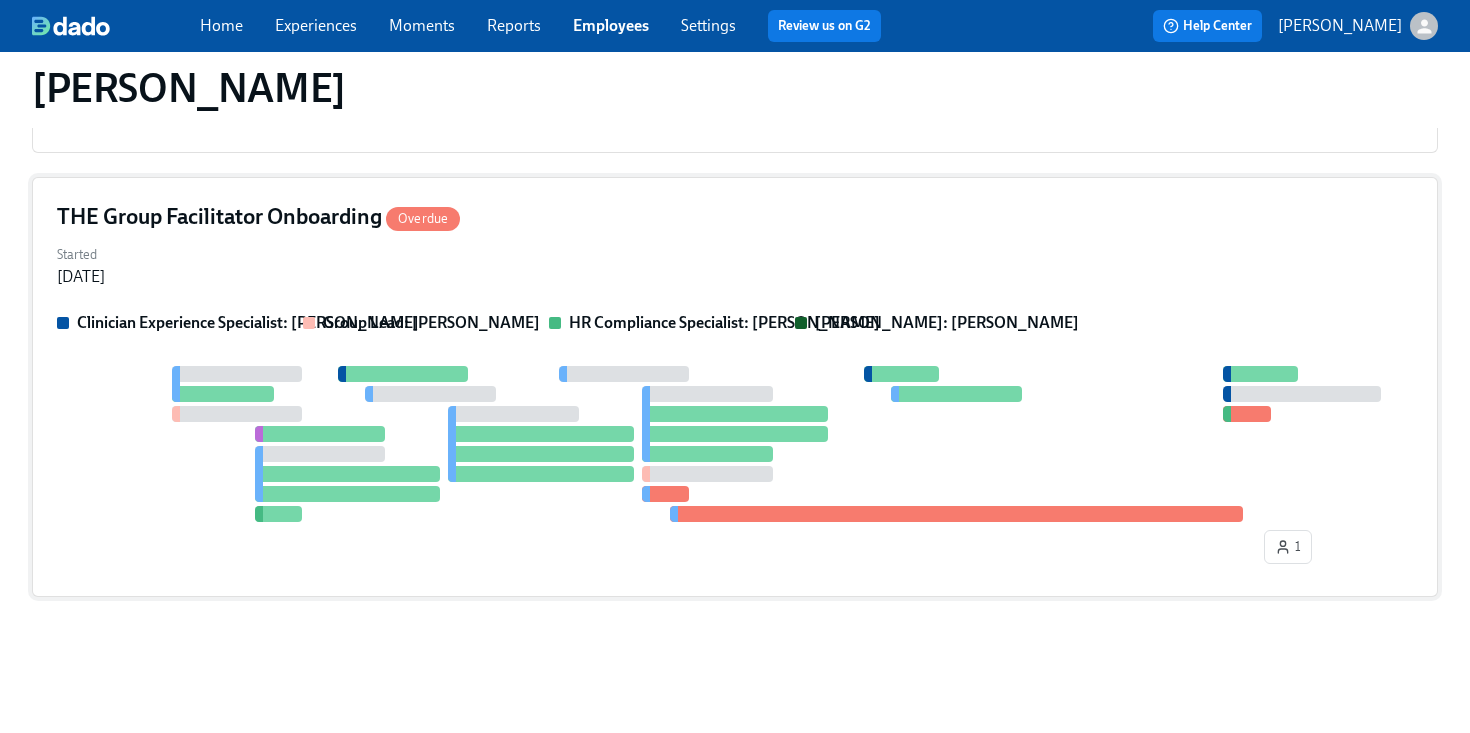 click on "THE Group Facilitator Onboarding   Overdue" at bounding box center (735, 217) 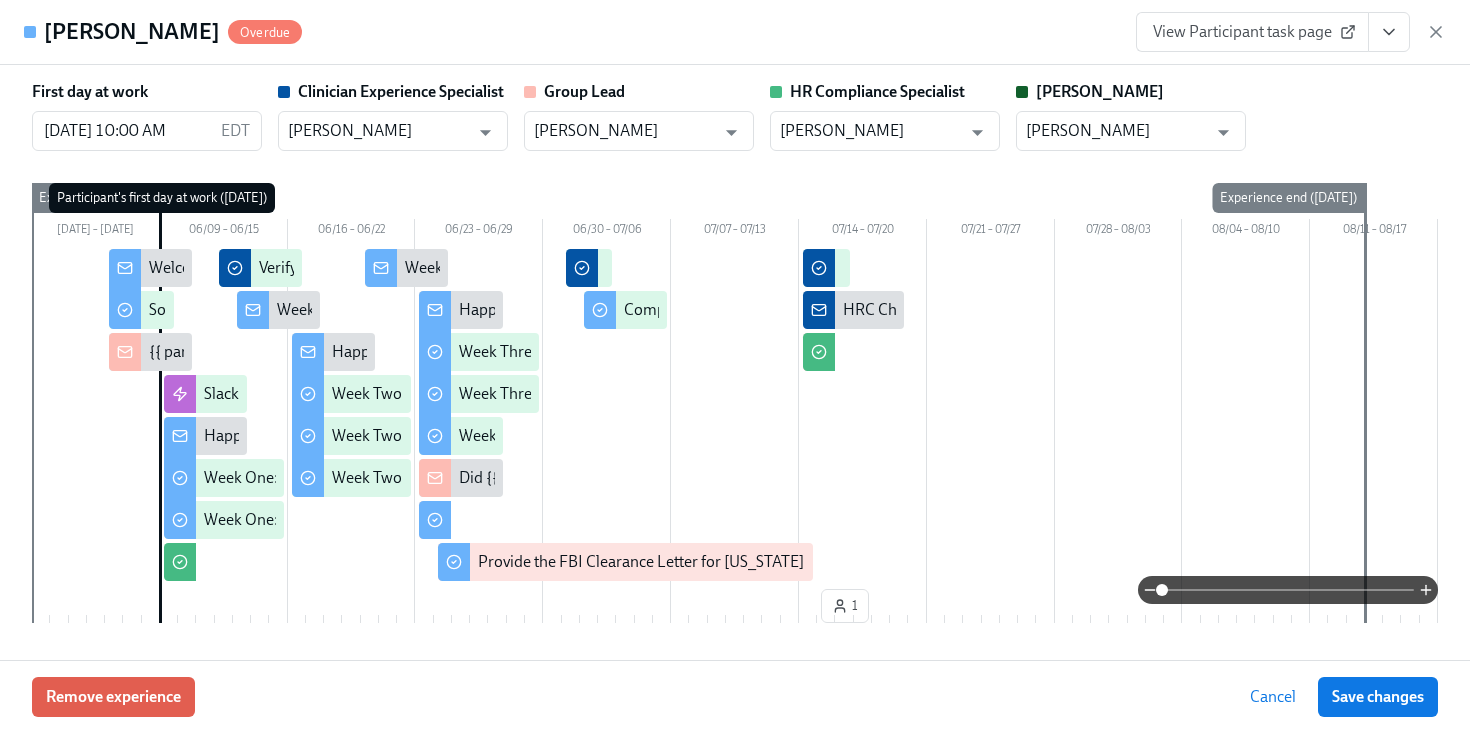 click on "First day at work [DATE] 10:00 AM EDT ​ Clinician Experience Specialist [PERSON_NAME] ​ Group Lead [PERSON_NAME] ​ HR Compliance Specialist [PERSON_NAME] ​ [PERSON_NAME] [PERSON_NAME] ​" at bounding box center (735, 116) 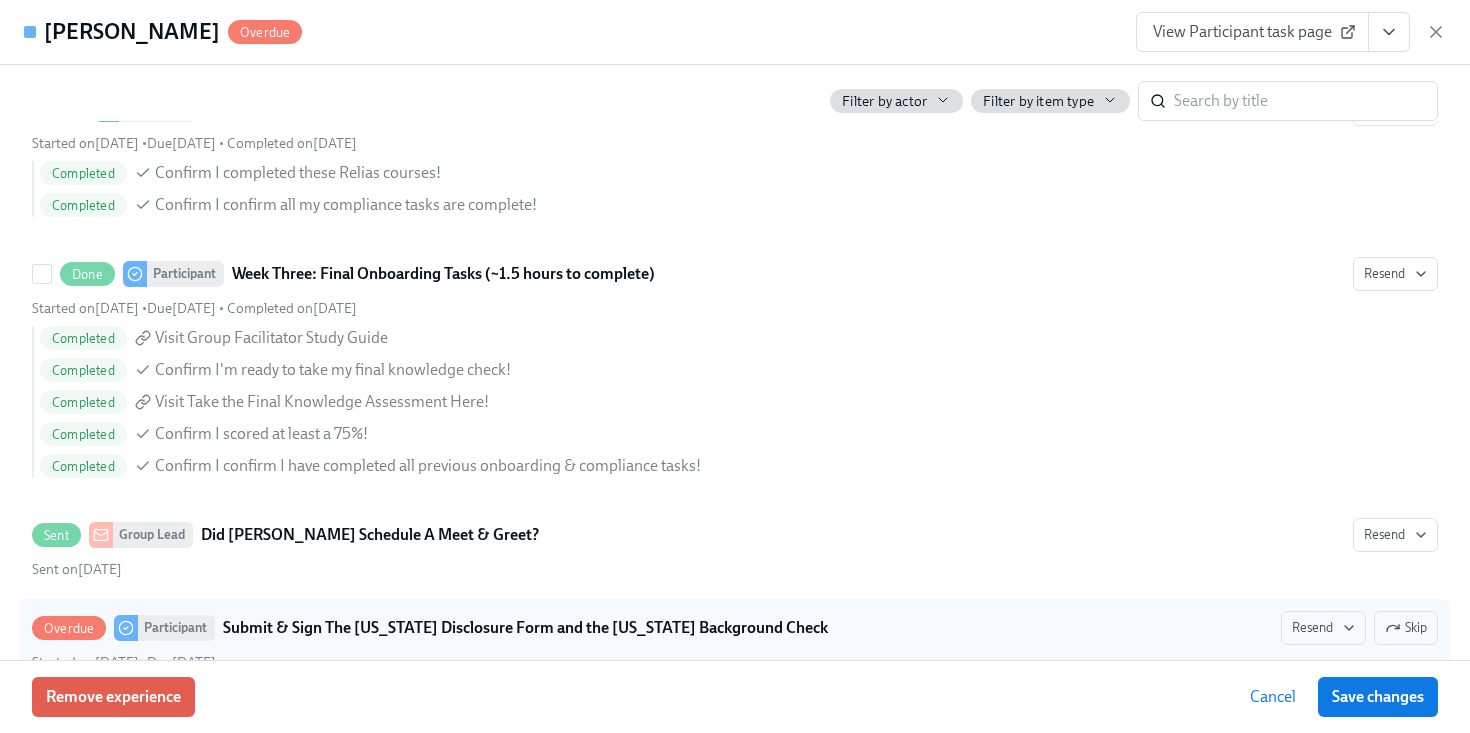 scroll, scrollTop: 3715, scrollLeft: 0, axis: vertical 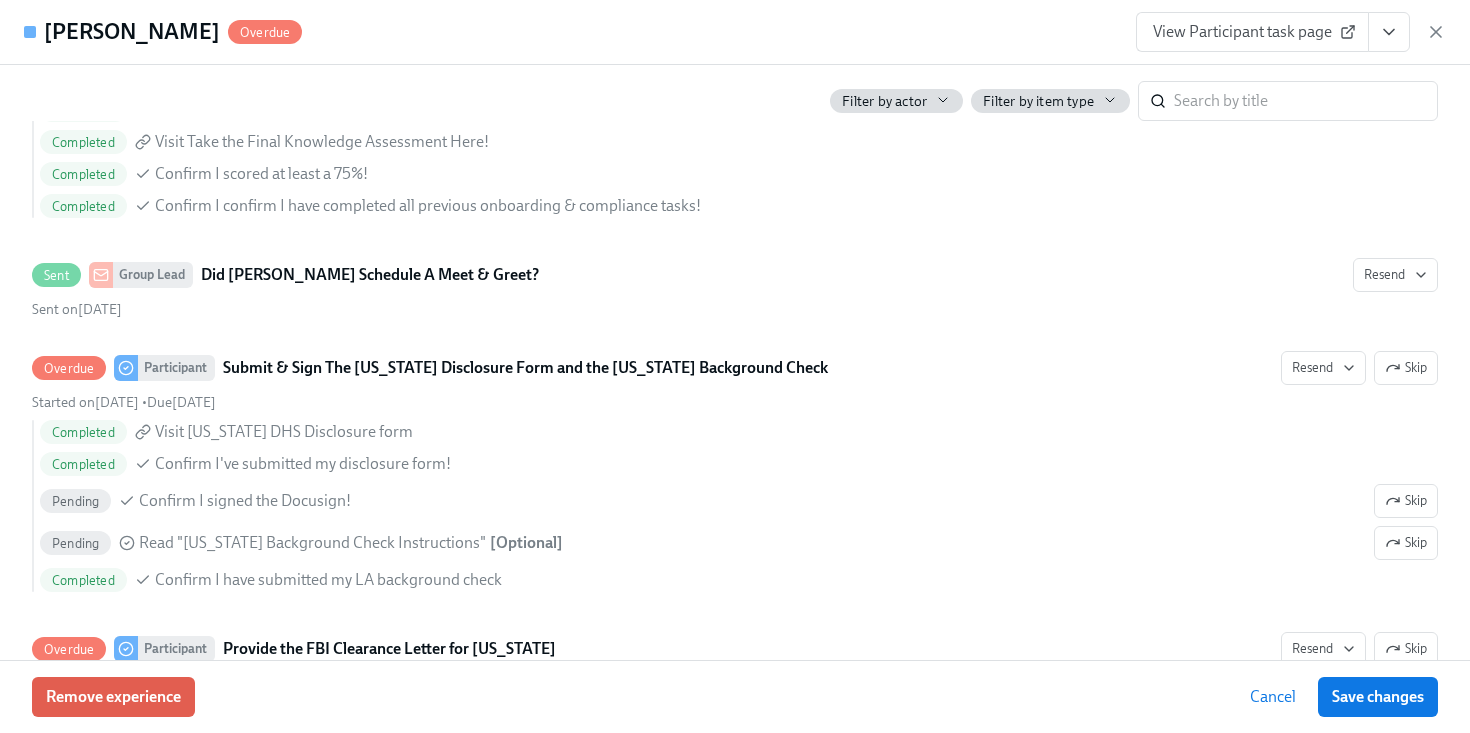 click on "View Participant task page" at bounding box center [1252, 32] 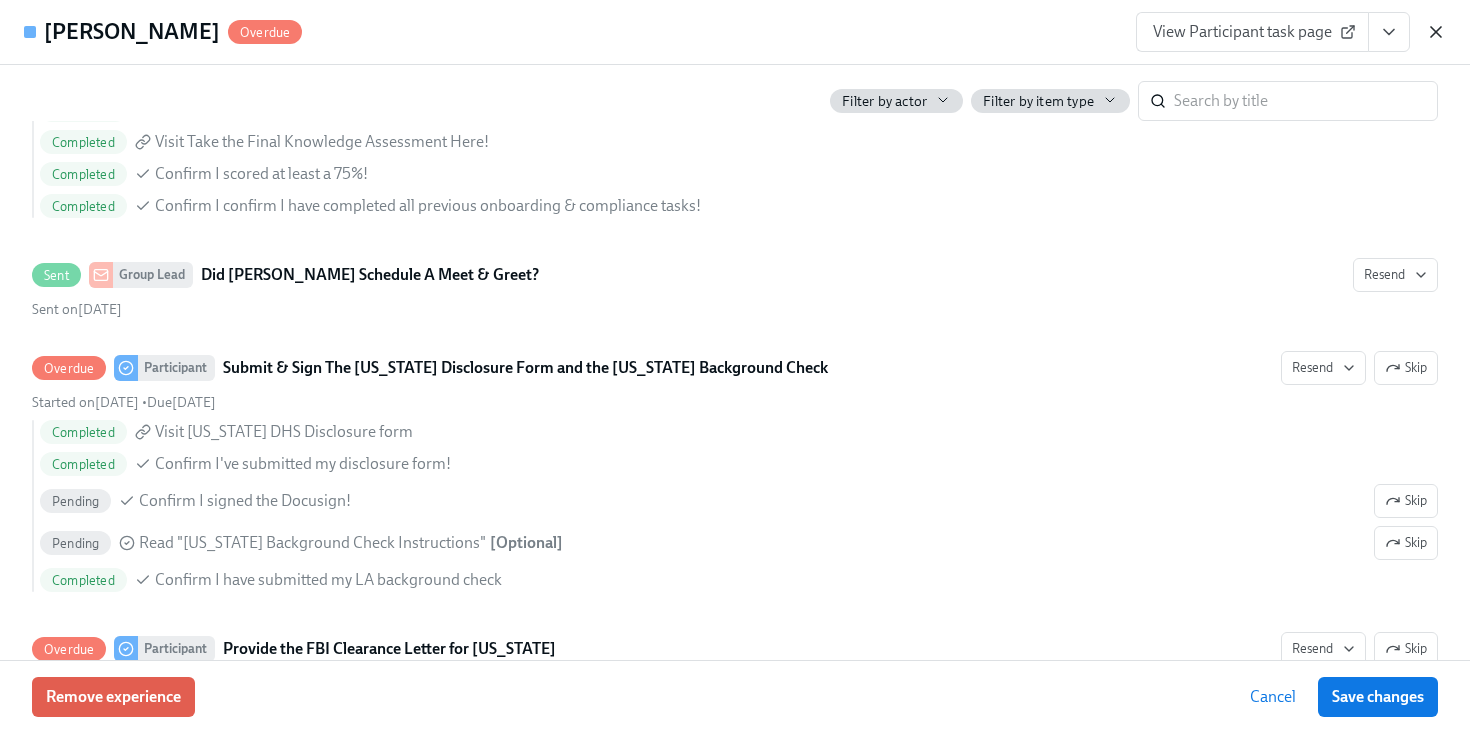 click 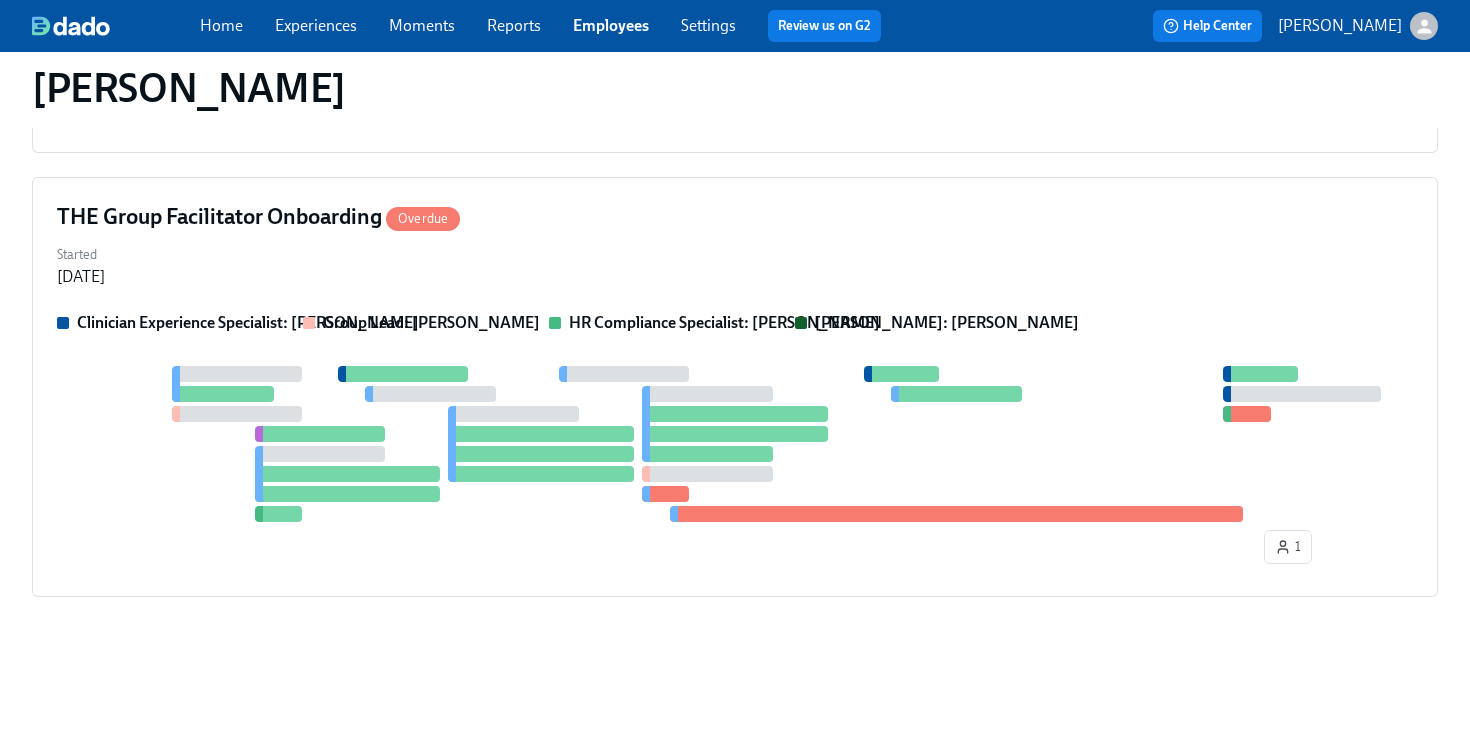 click on "Home Experiences Moments Reports Employees Settings Review us on G2 Help Center [PERSON_NAME]" at bounding box center [735, 26] 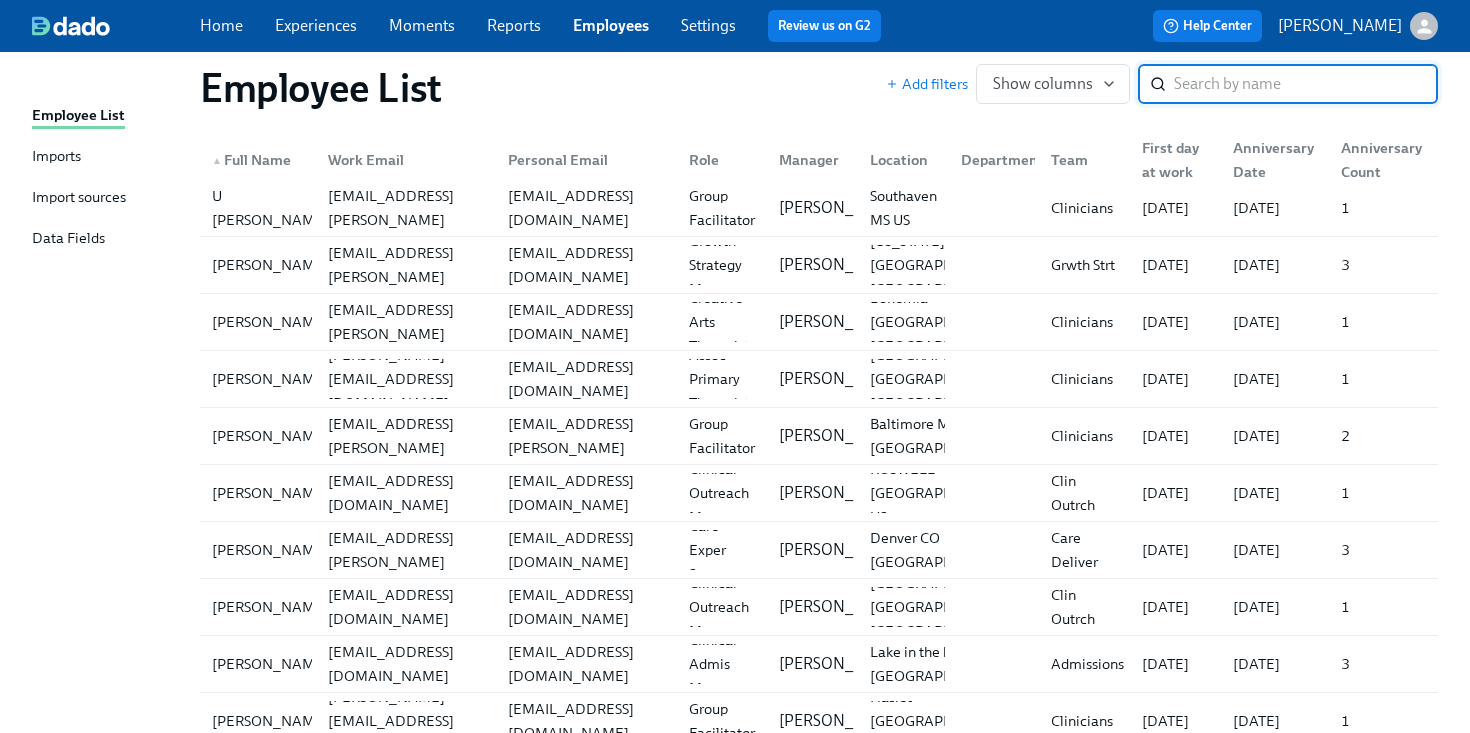 scroll, scrollTop: 0, scrollLeft: 0, axis: both 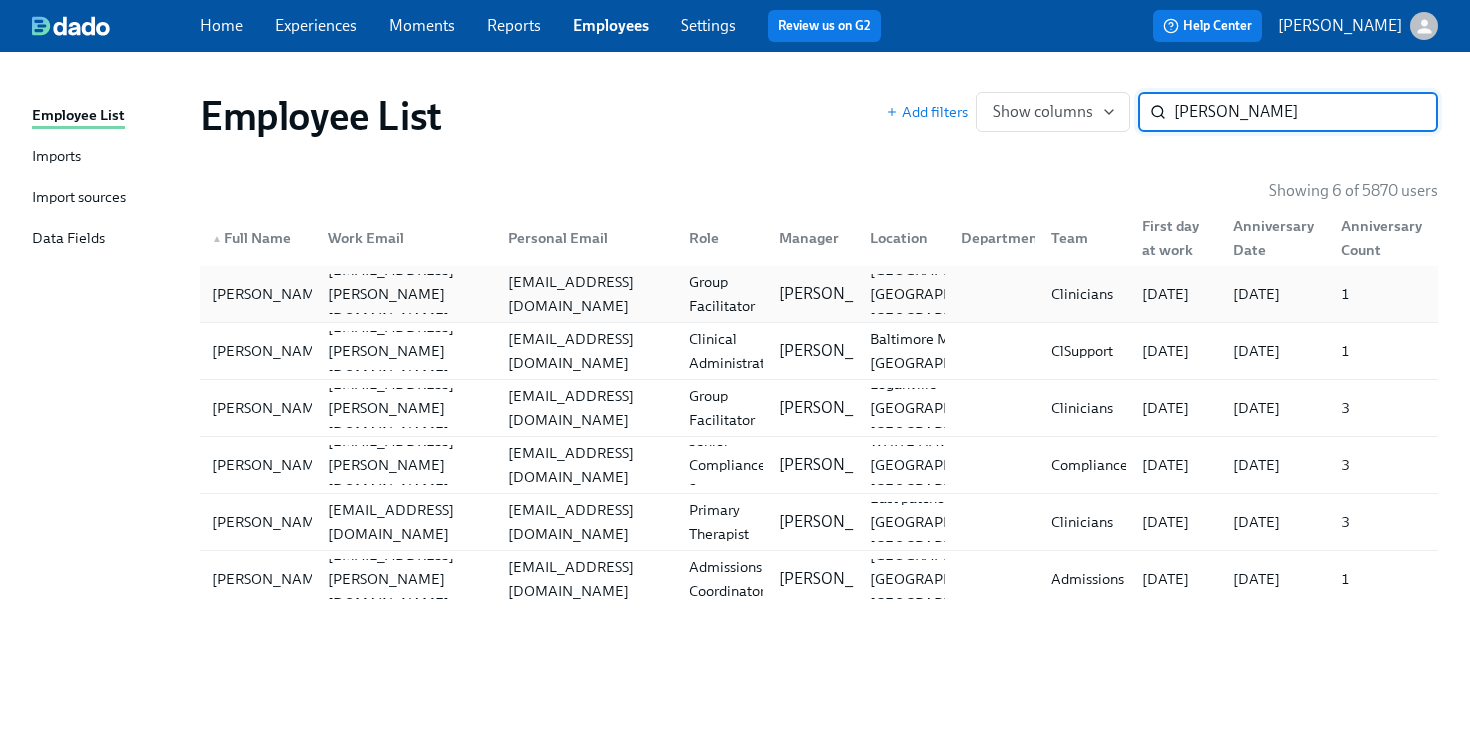 type on "[PERSON_NAME]" 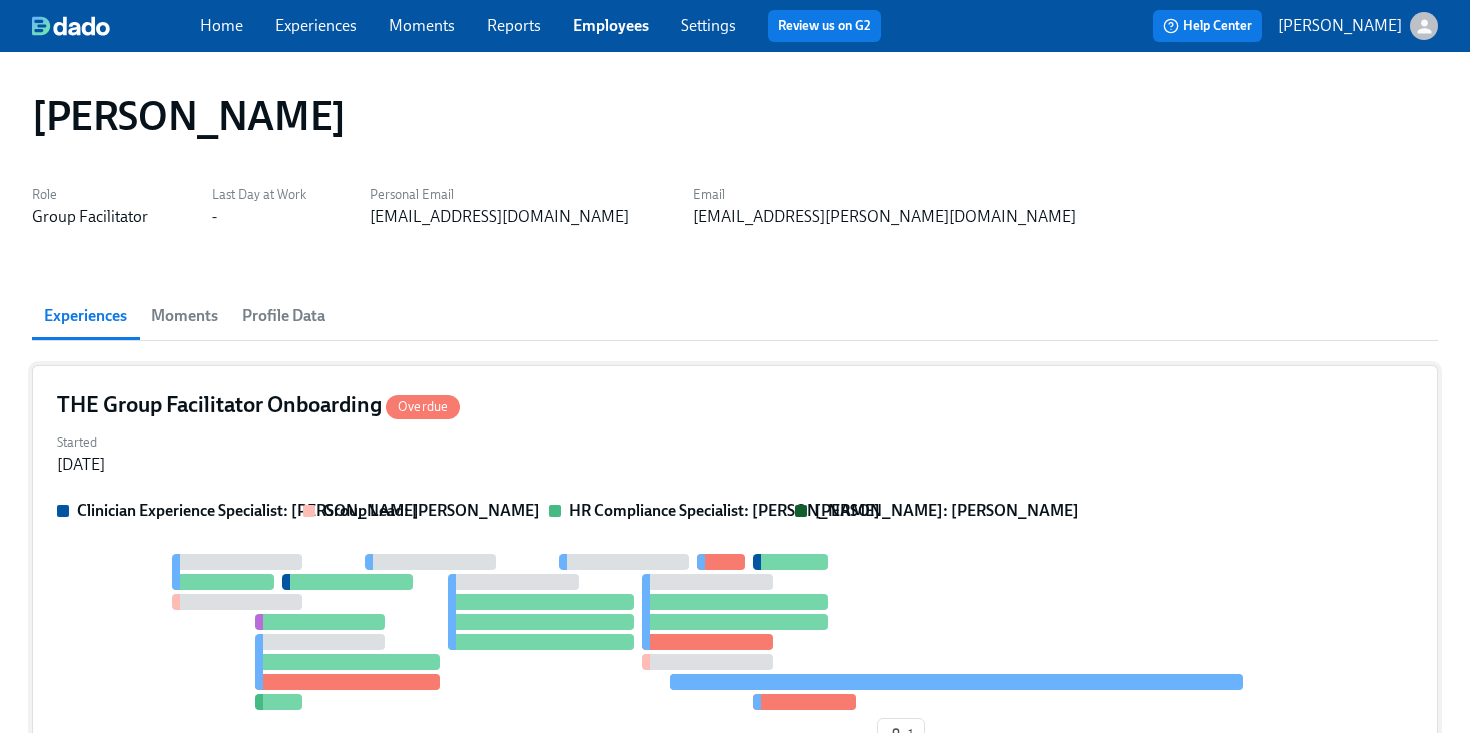 click on "THE Group Facilitator Onboarding   Overdue" at bounding box center (735, 405) 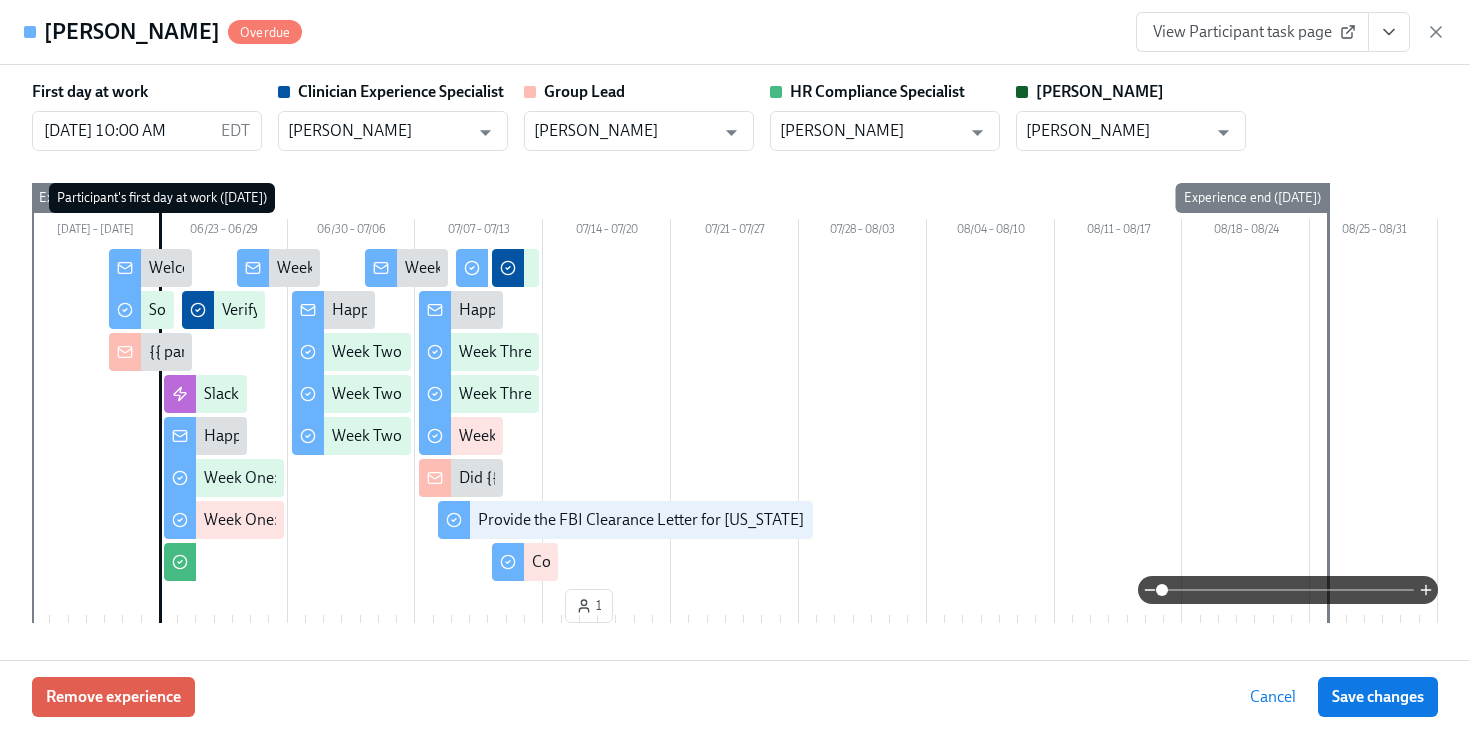 click 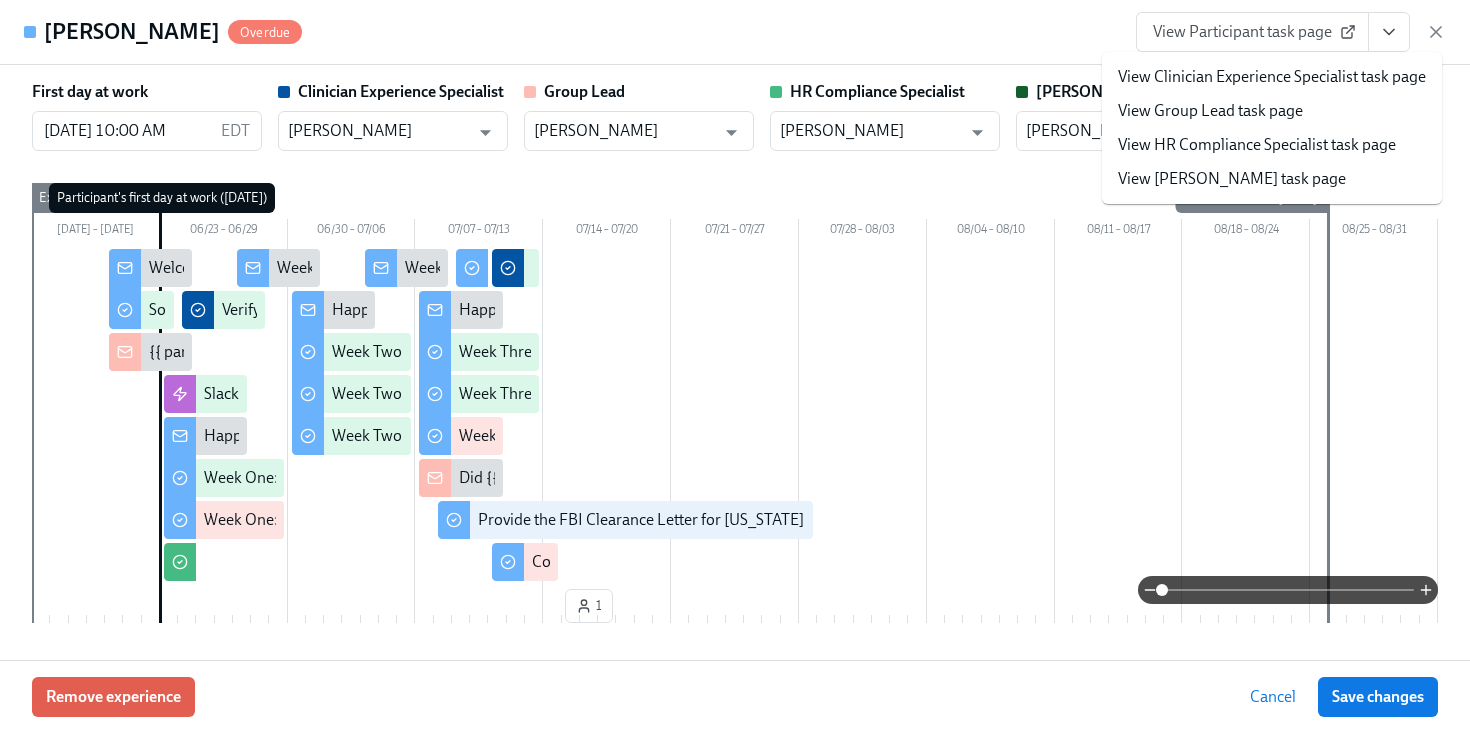 click on "View HR Compliance Specialist task page" at bounding box center [1257, 145] 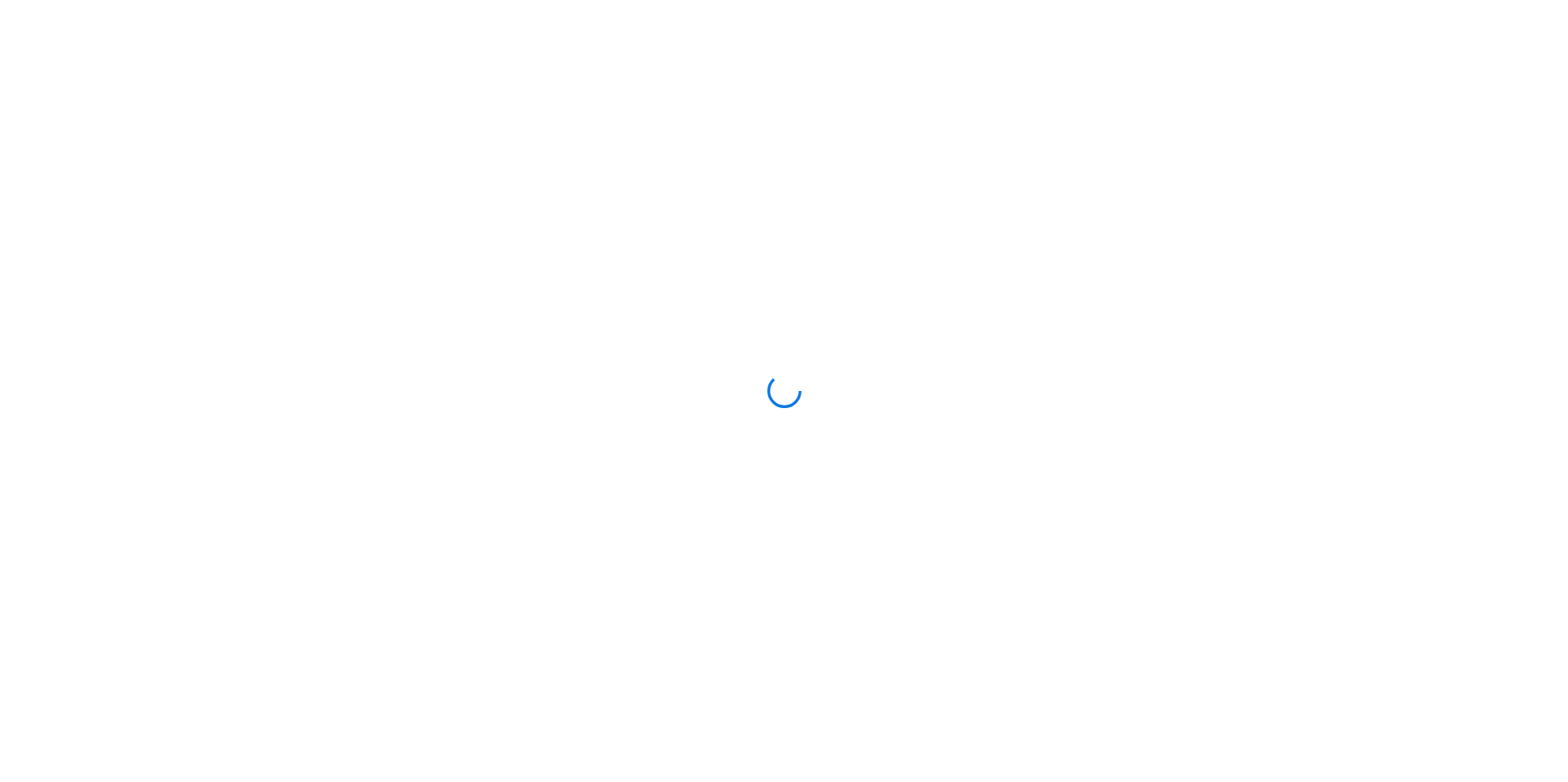 scroll, scrollTop: 0, scrollLeft: 0, axis: both 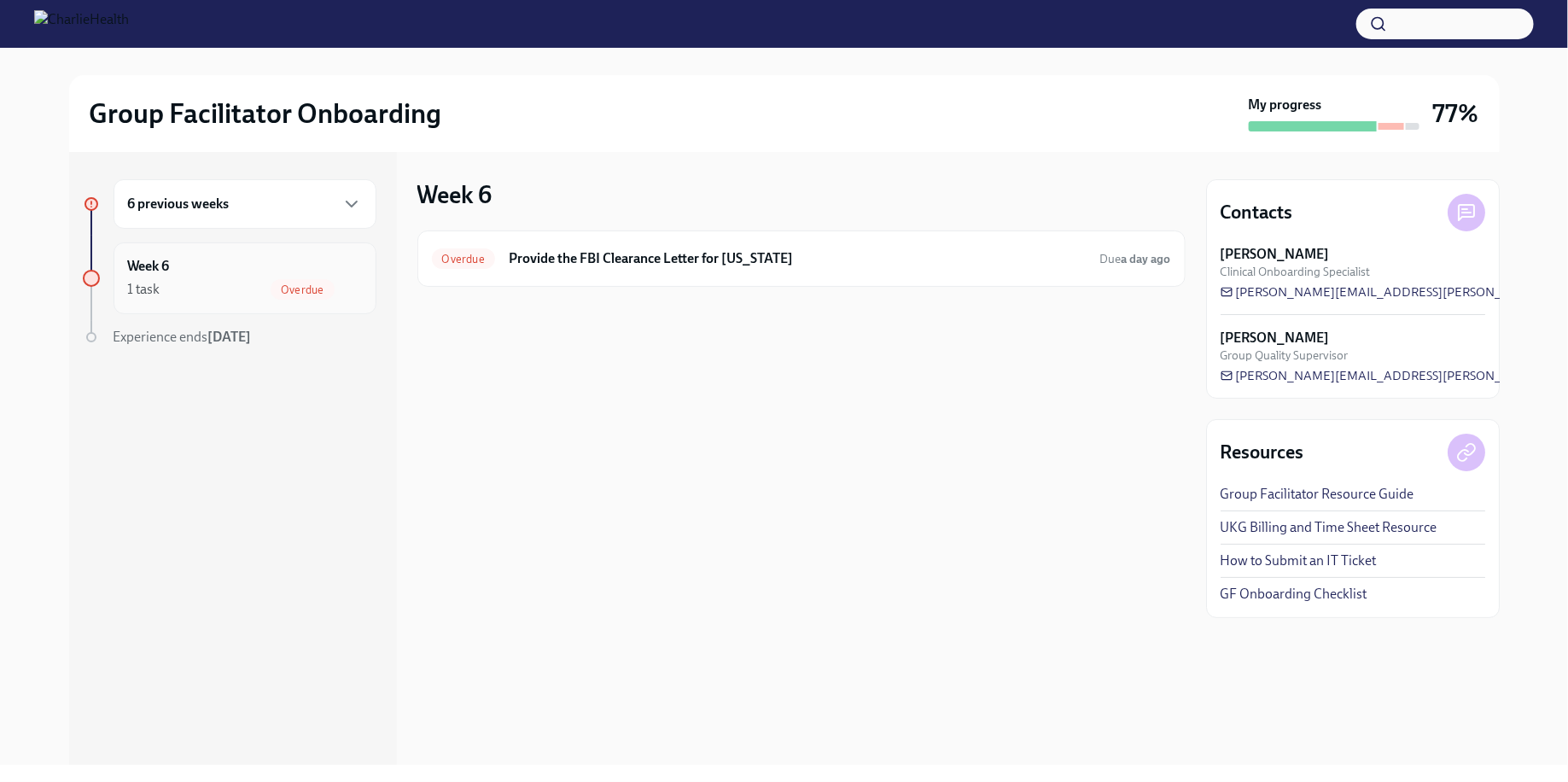 click on "Week 6 1 task Overdue" at bounding box center [245, 278] 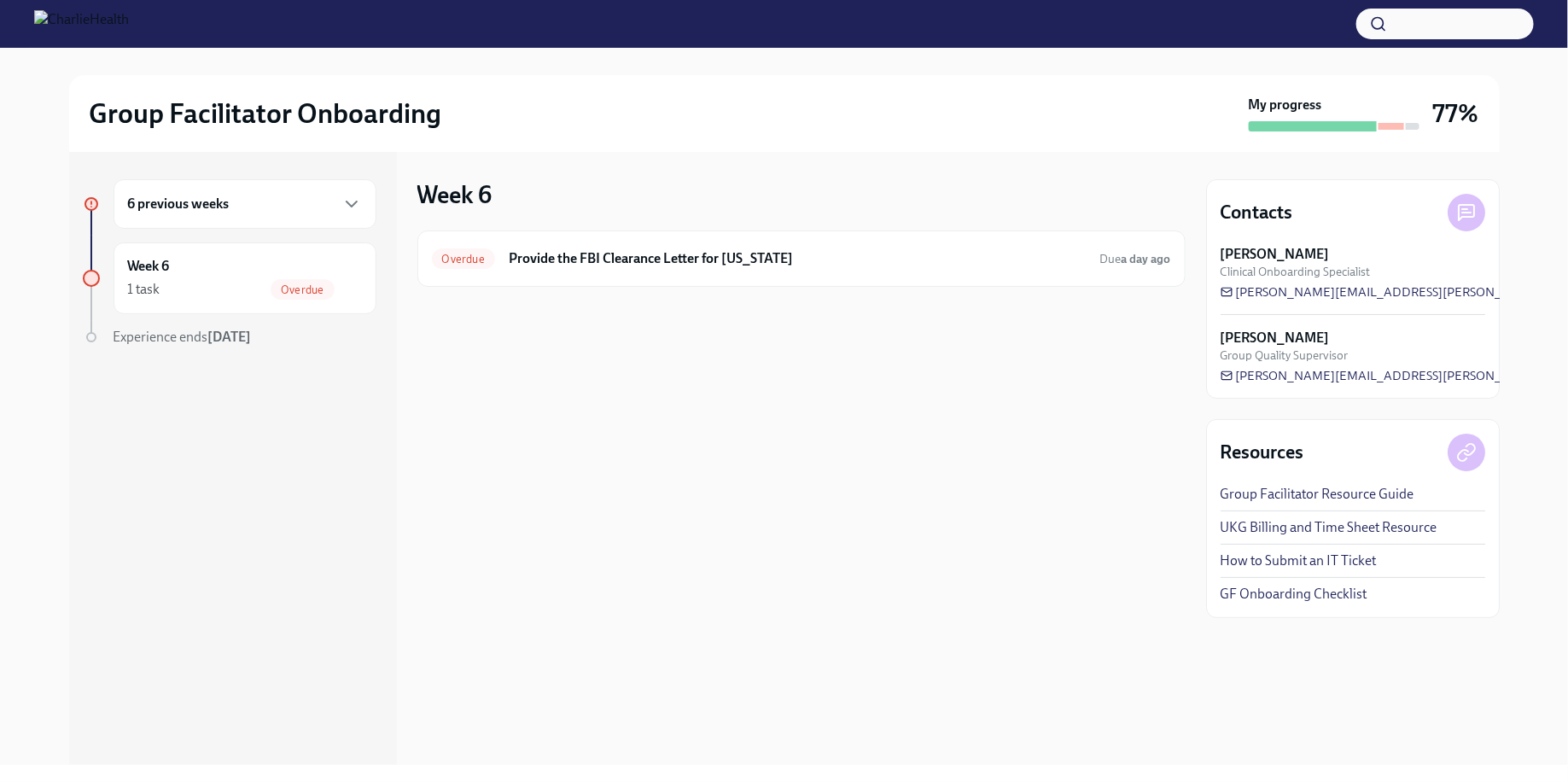 click on "6 previous weeks" at bounding box center [245, 204] 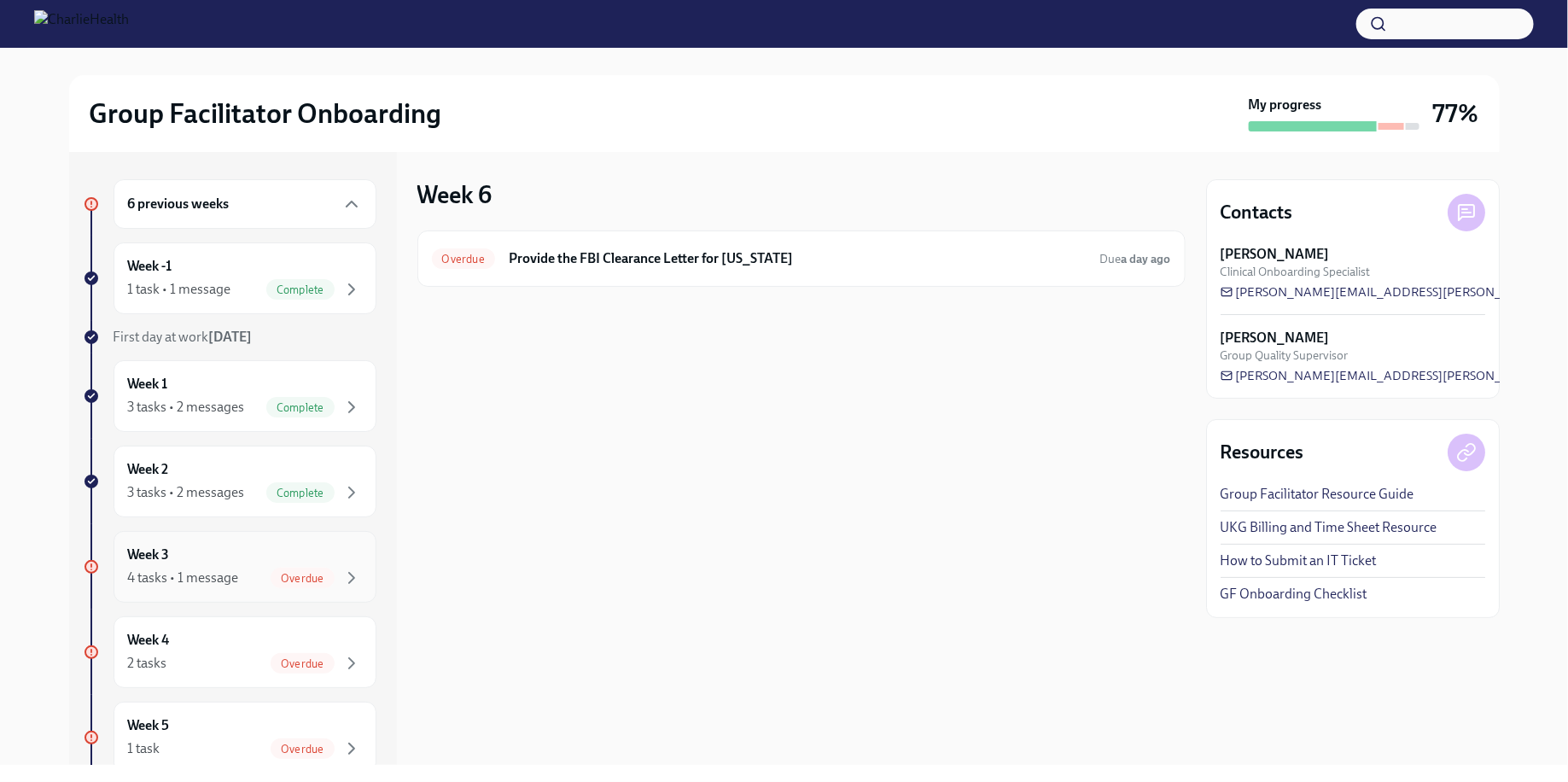 click on "Week 3 4 tasks • 1 message Overdue" at bounding box center (245, 567) 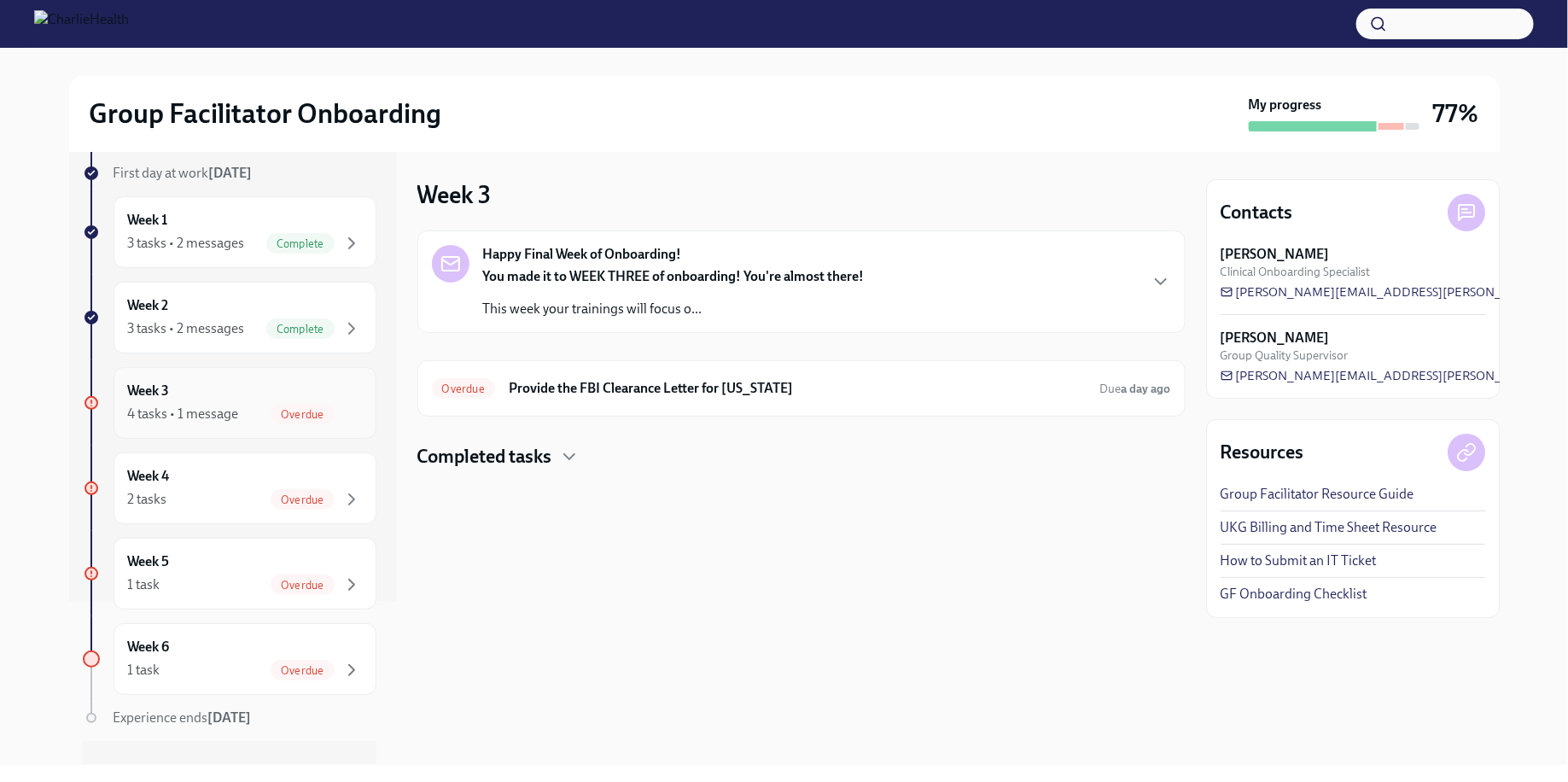 scroll, scrollTop: 167, scrollLeft: 0, axis: vertical 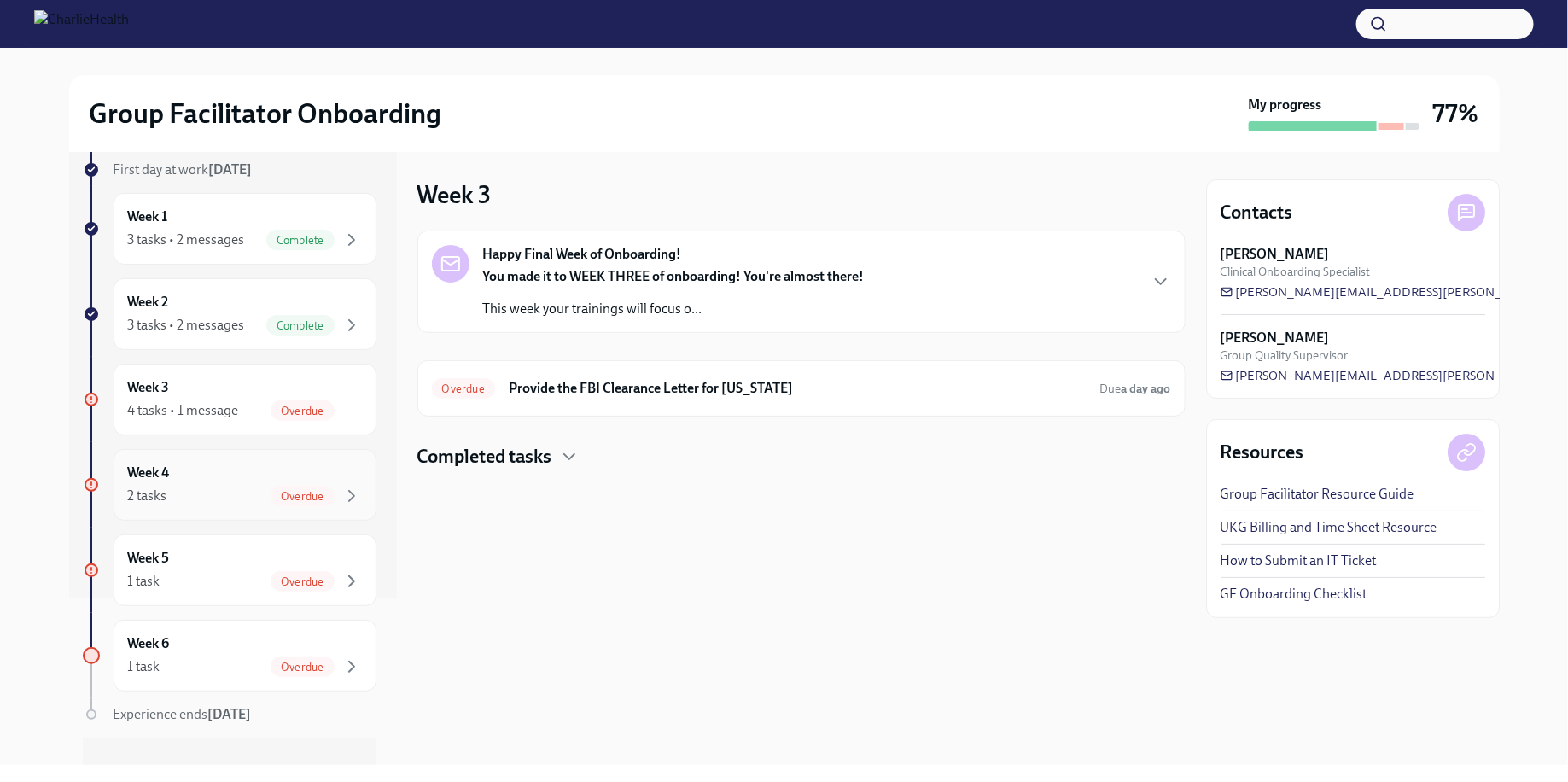 click on "2 tasks Overdue" at bounding box center (245, 496) 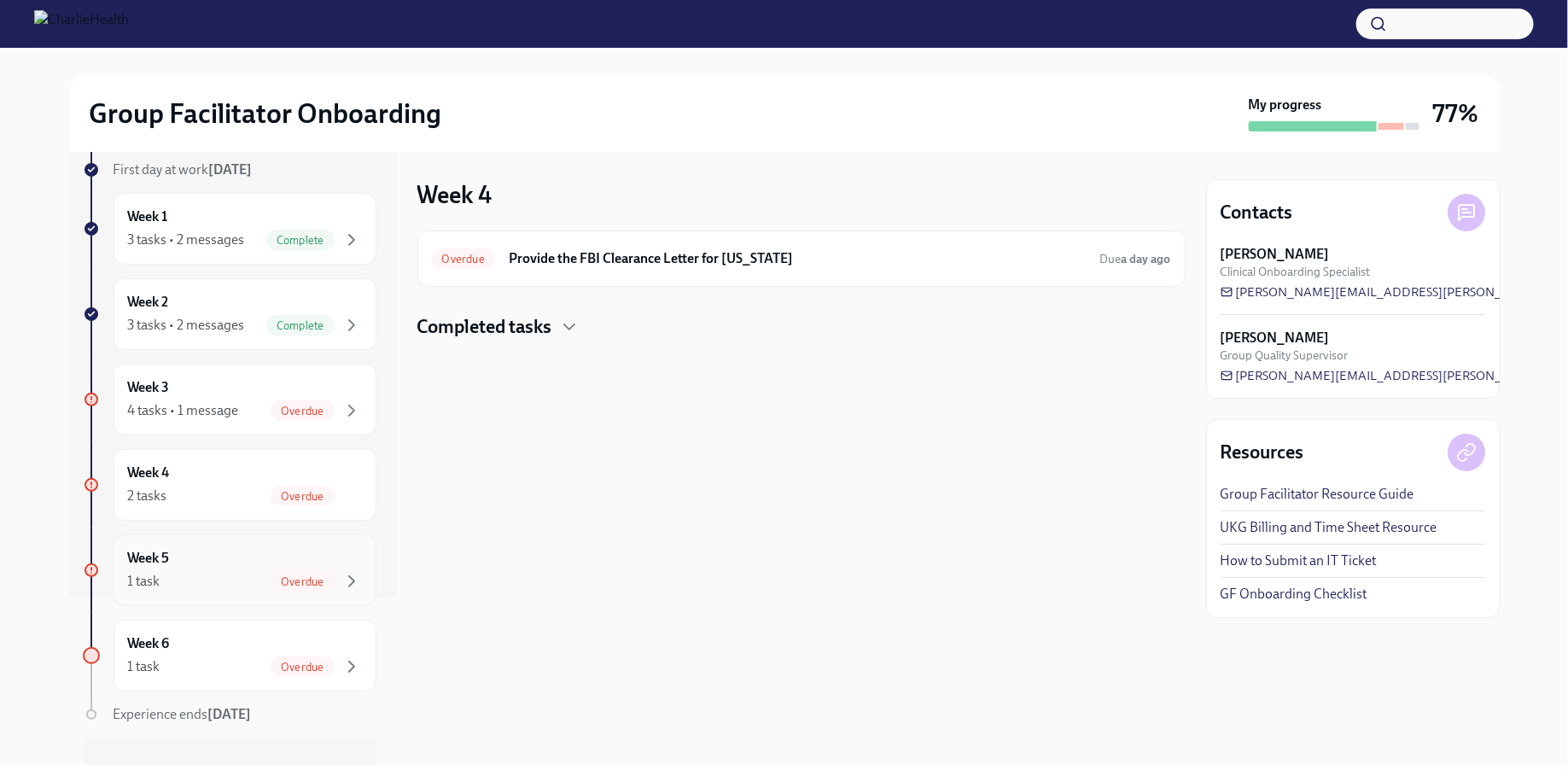 click on "1 task Overdue" at bounding box center [245, 581] 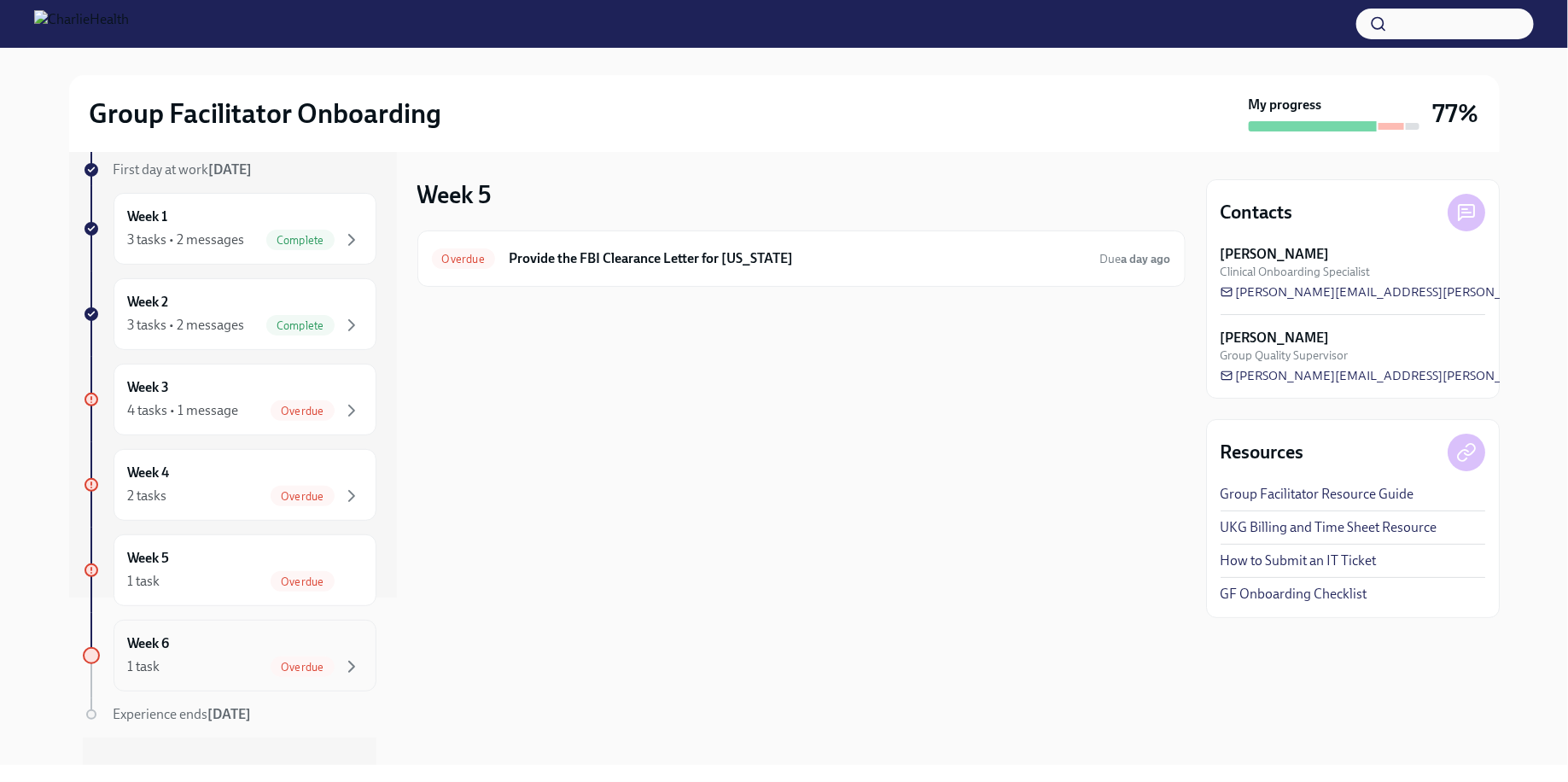 click on "Week 6 1 task Overdue" at bounding box center [245, 656] 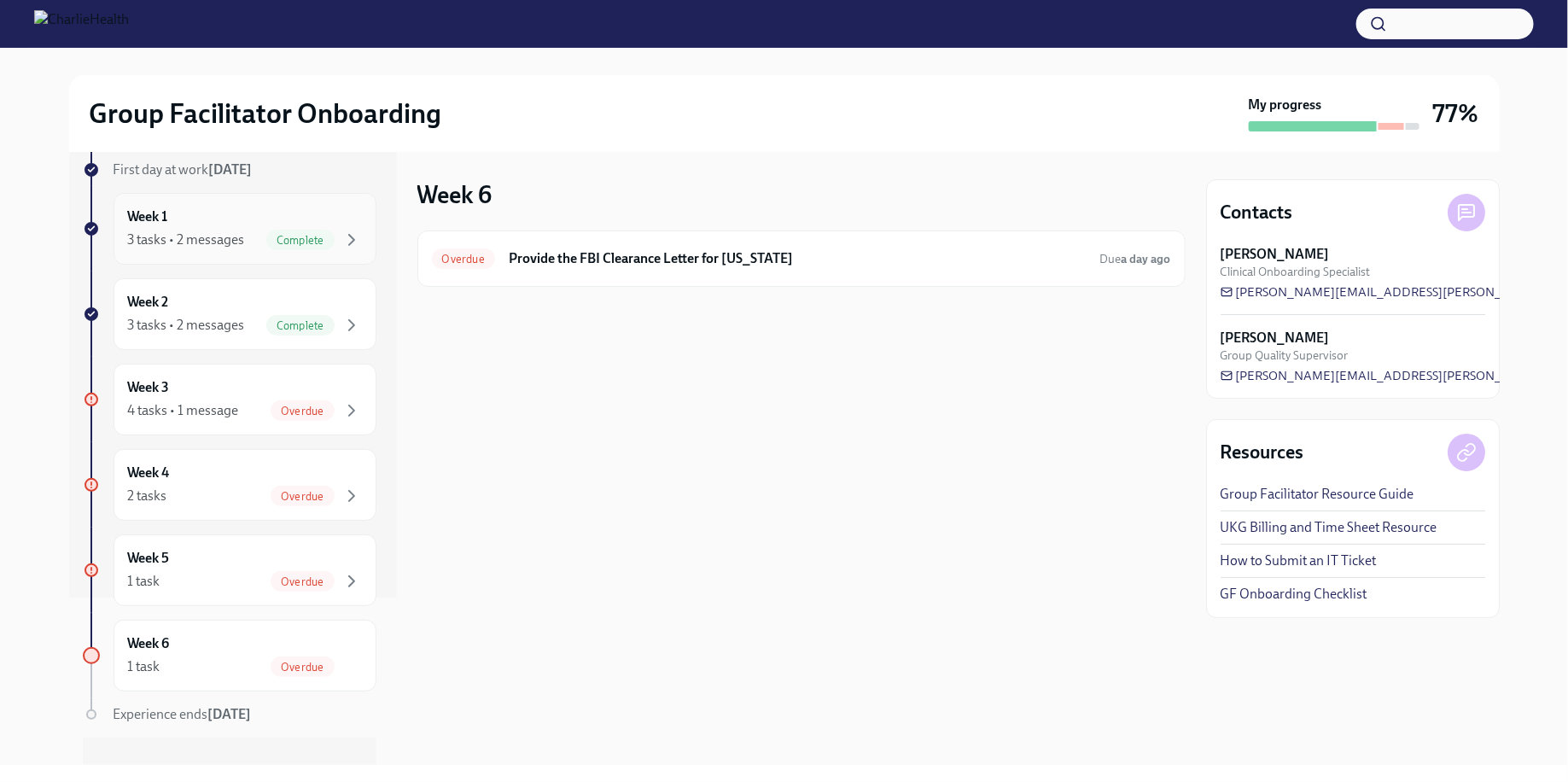 click on "Complete" at bounding box center [300, 240] 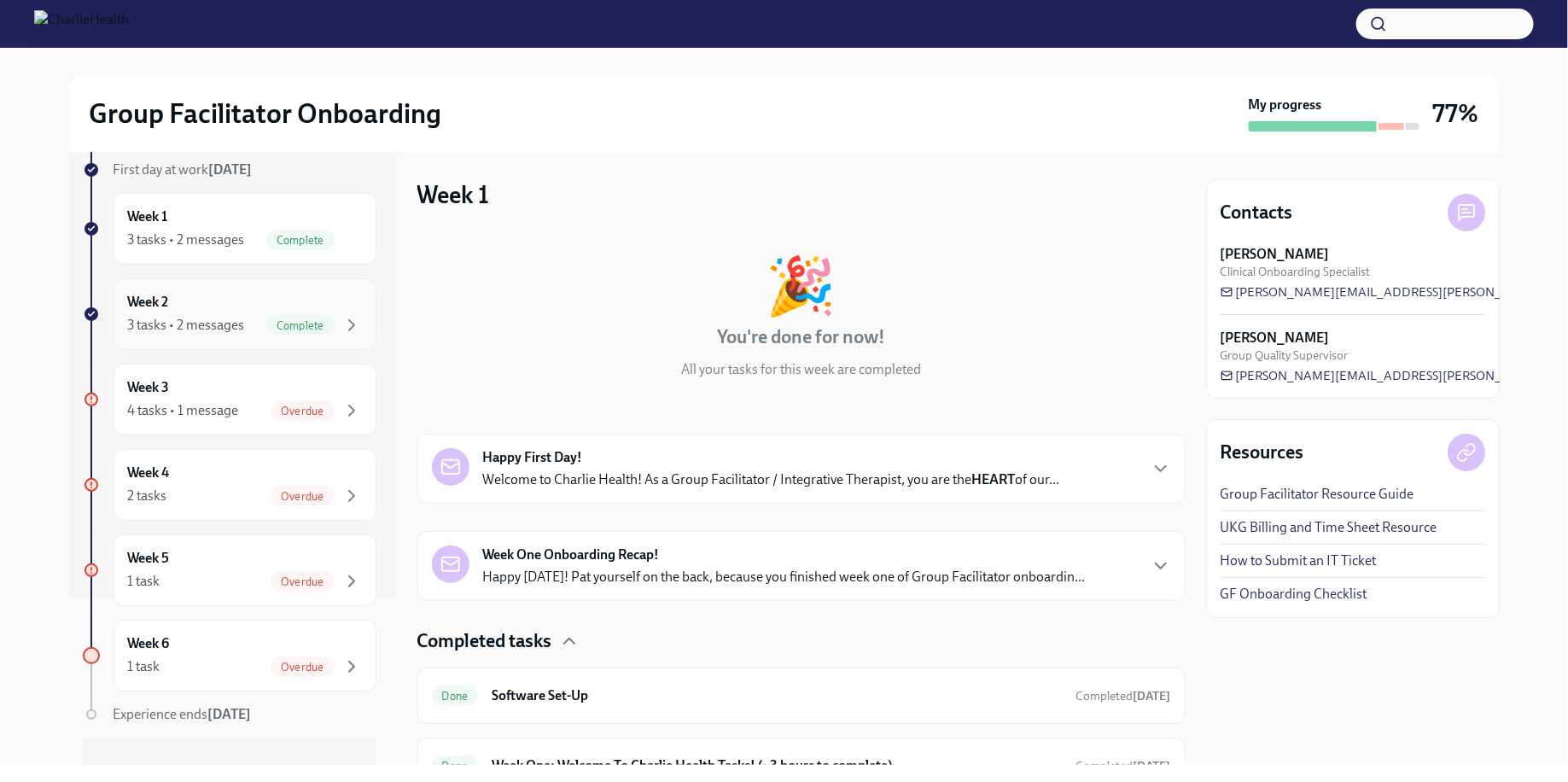 click on "Week 2 3 tasks • 2 messages Complete" at bounding box center (245, 314) 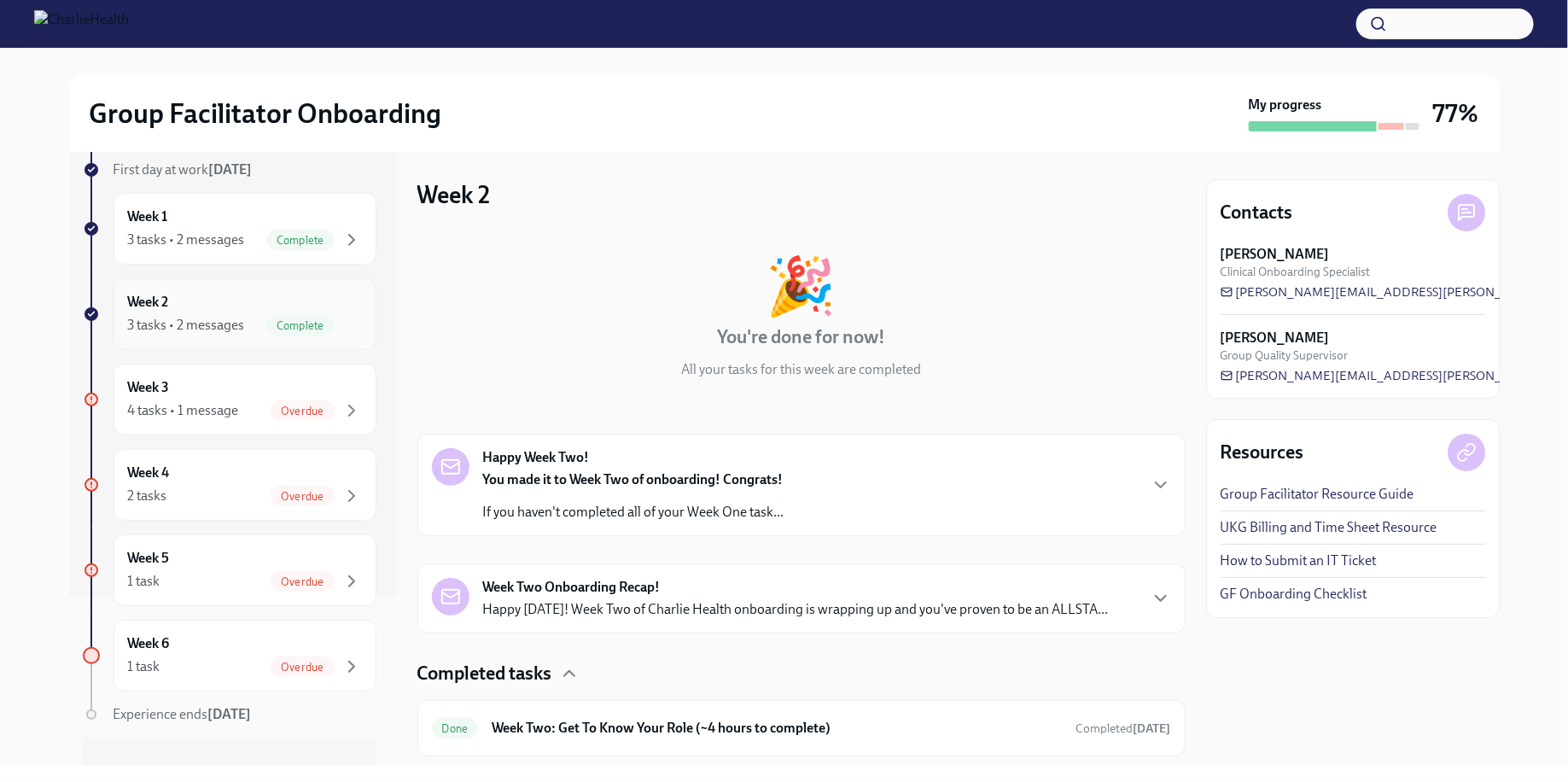 scroll, scrollTop: 189, scrollLeft: 0, axis: vertical 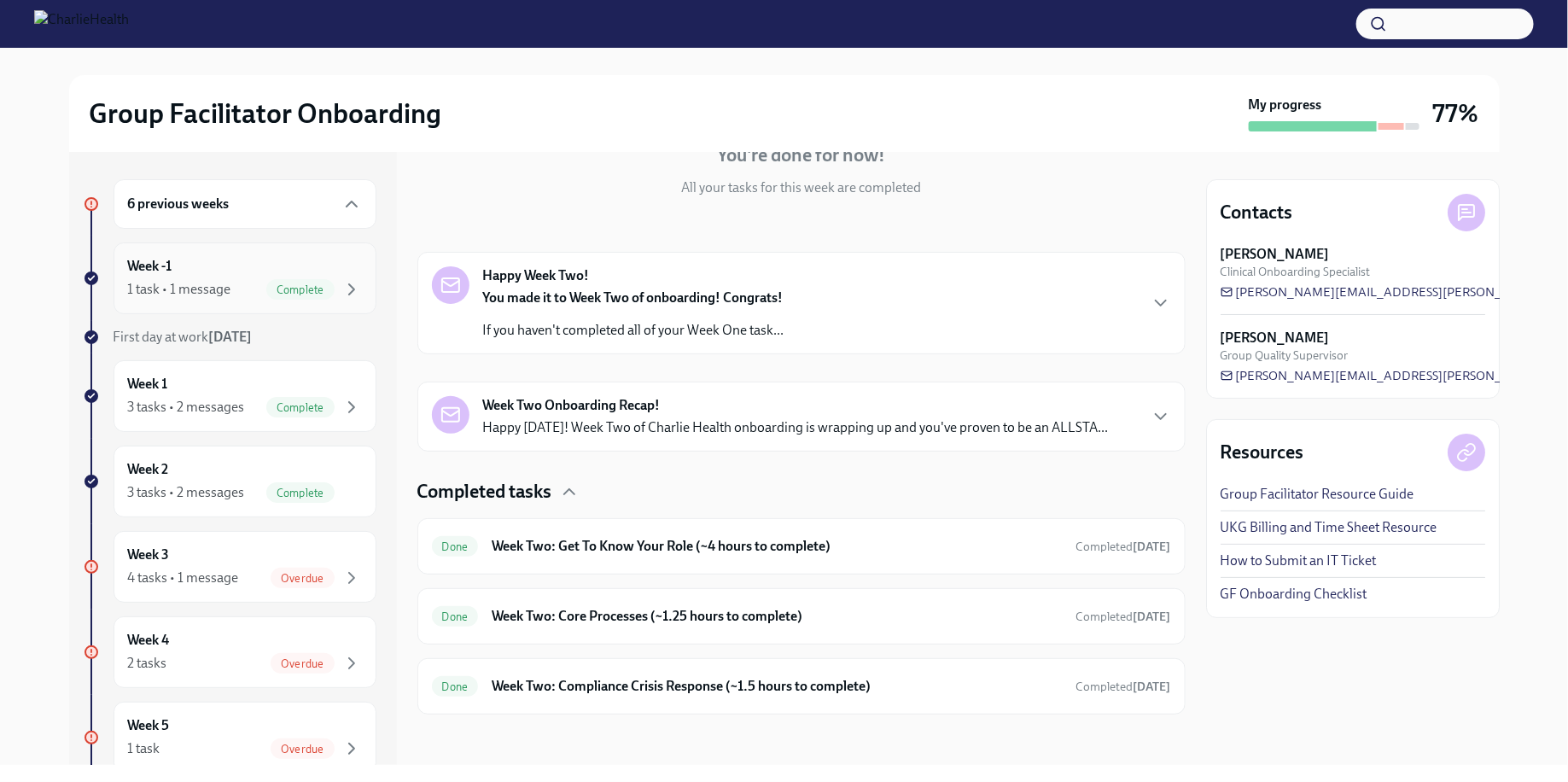click on "1 task • 1 message Complete" at bounding box center (245, 289) 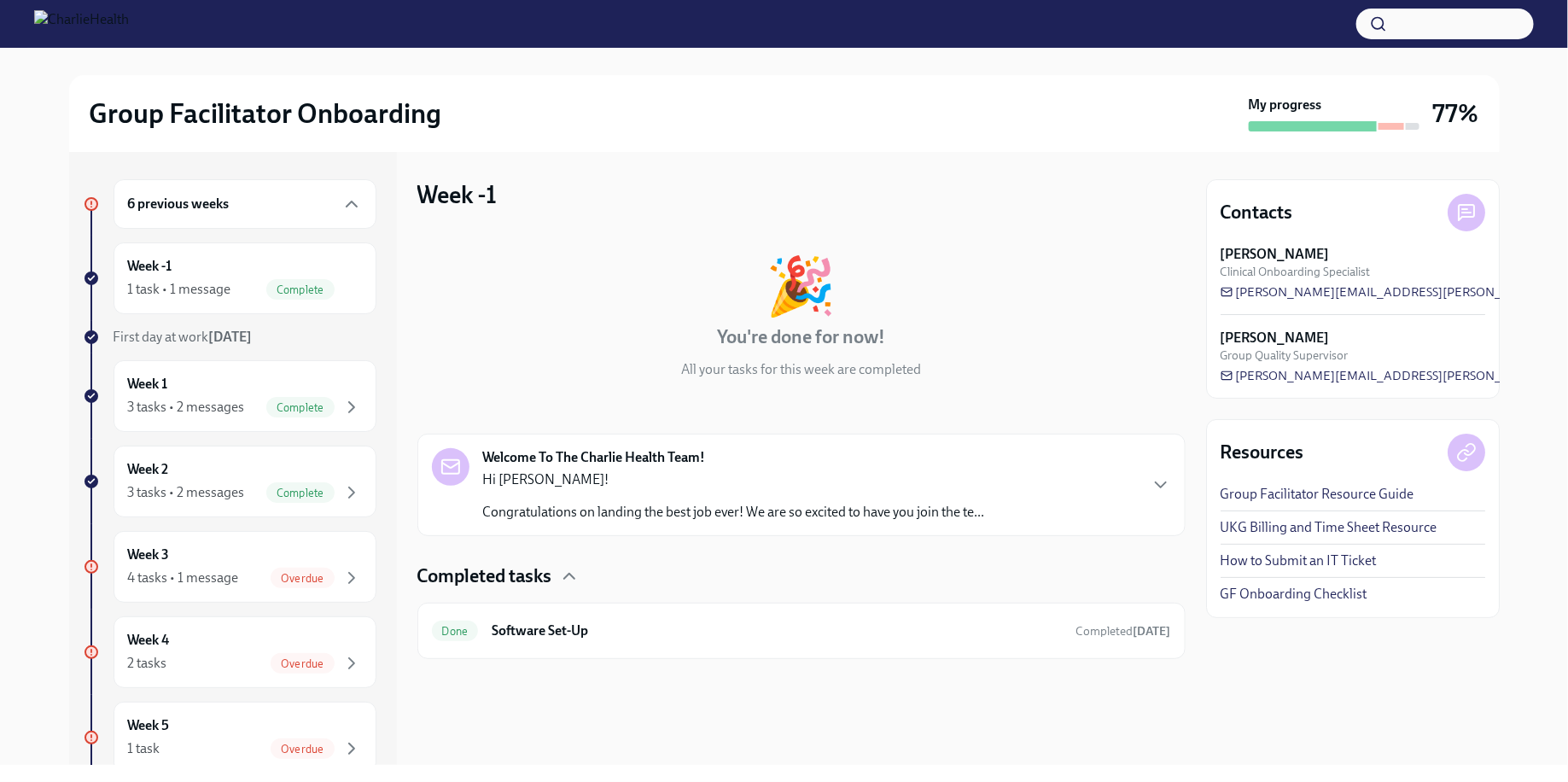 click on "6 previous weeks" at bounding box center [245, 204] 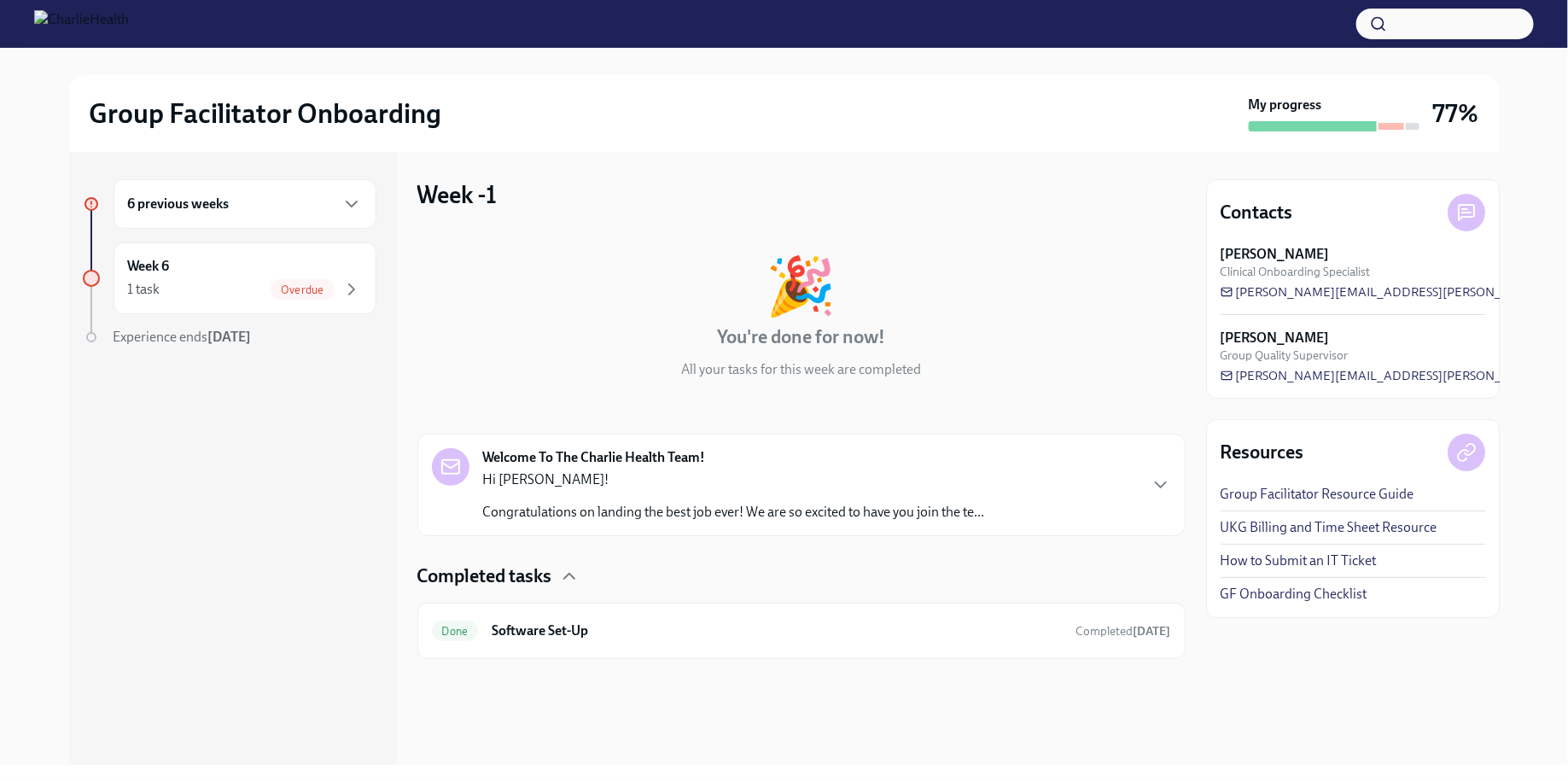 click on "6 previous weeks" at bounding box center [245, 204] 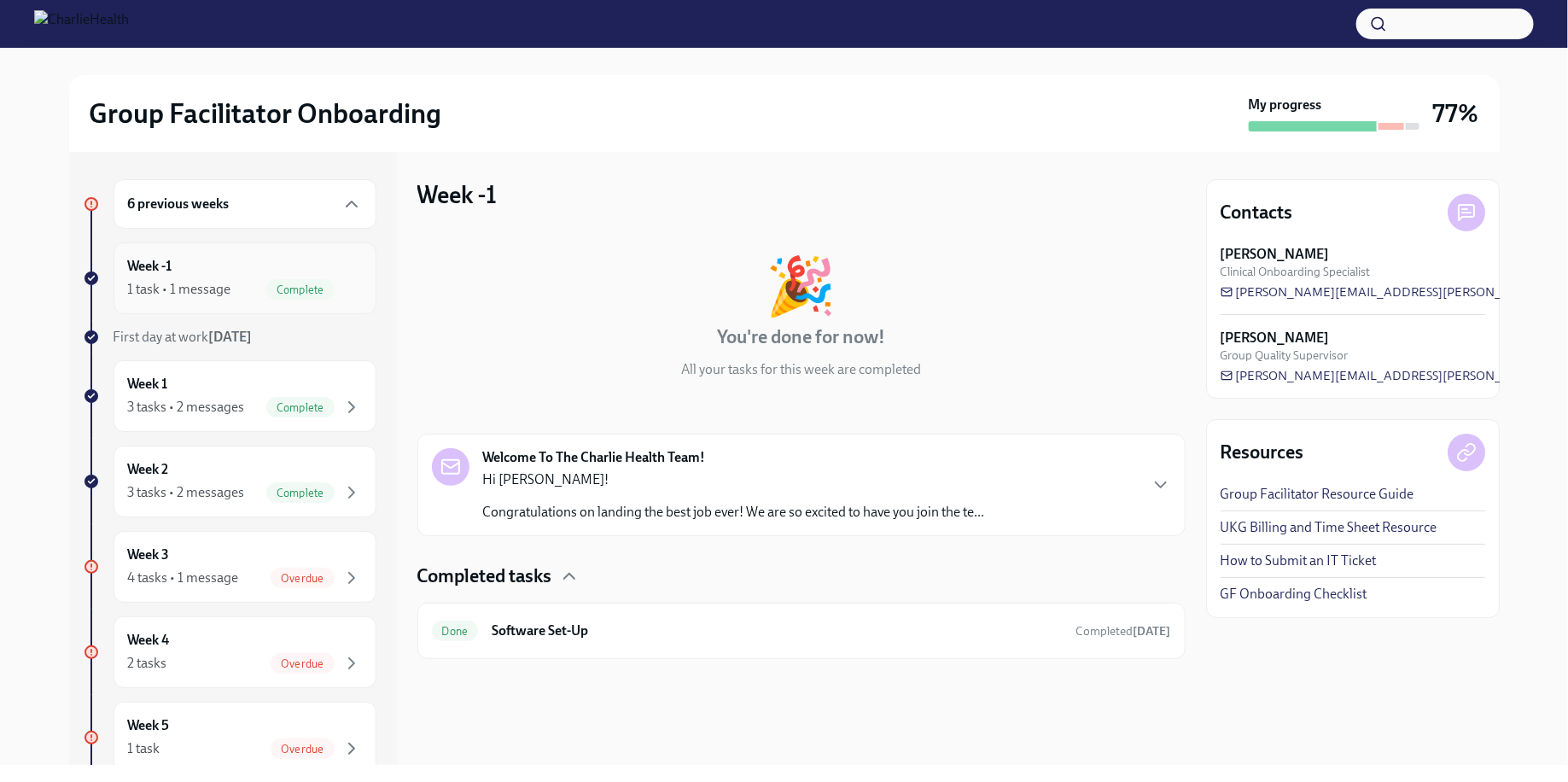 click on "Week -1 1 task • 1 message Complete" at bounding box center (245, 278) 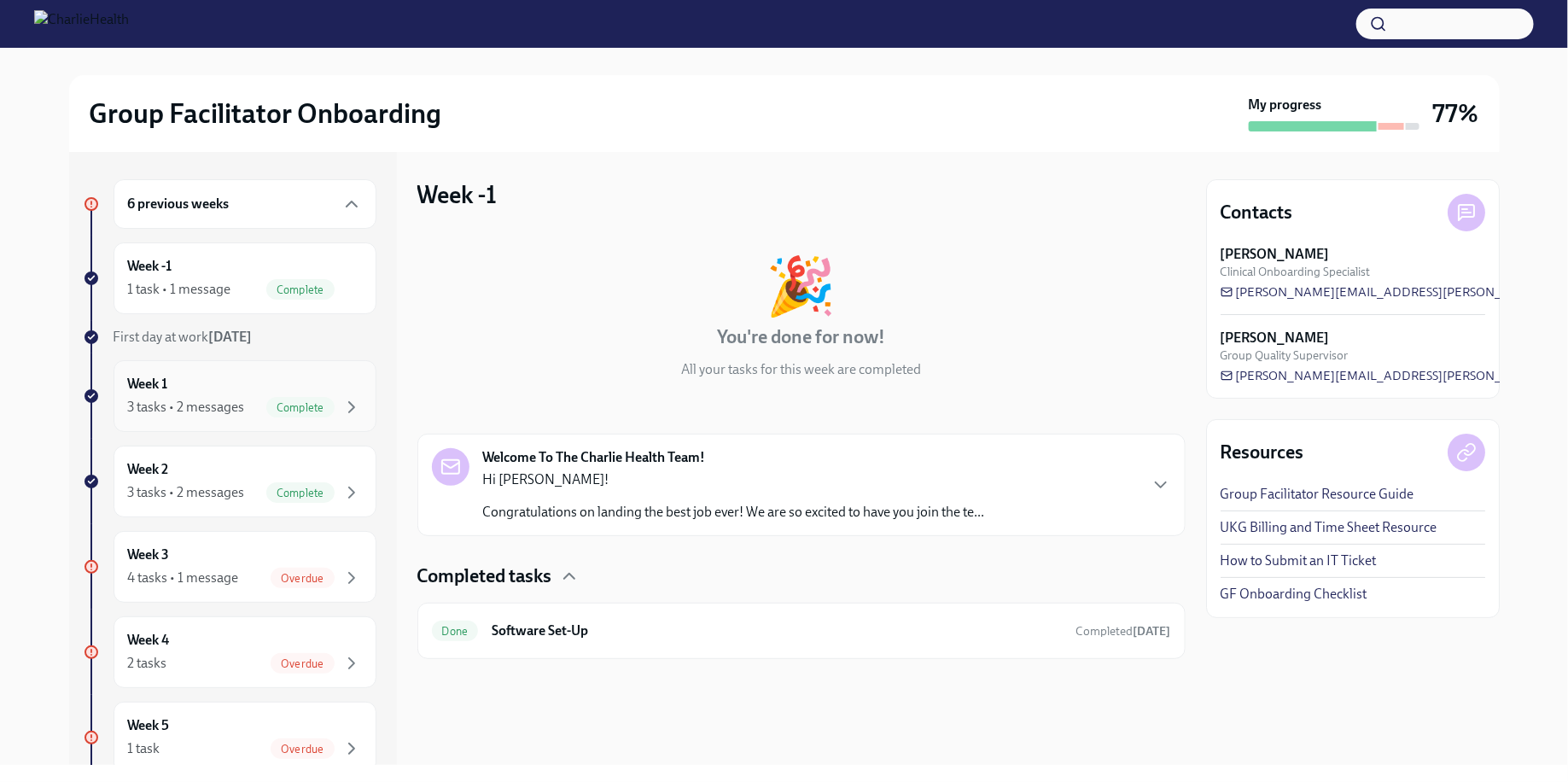 click on "Week 1 3 tasks • 2 messages Complete" at bounding box center [245, 396] 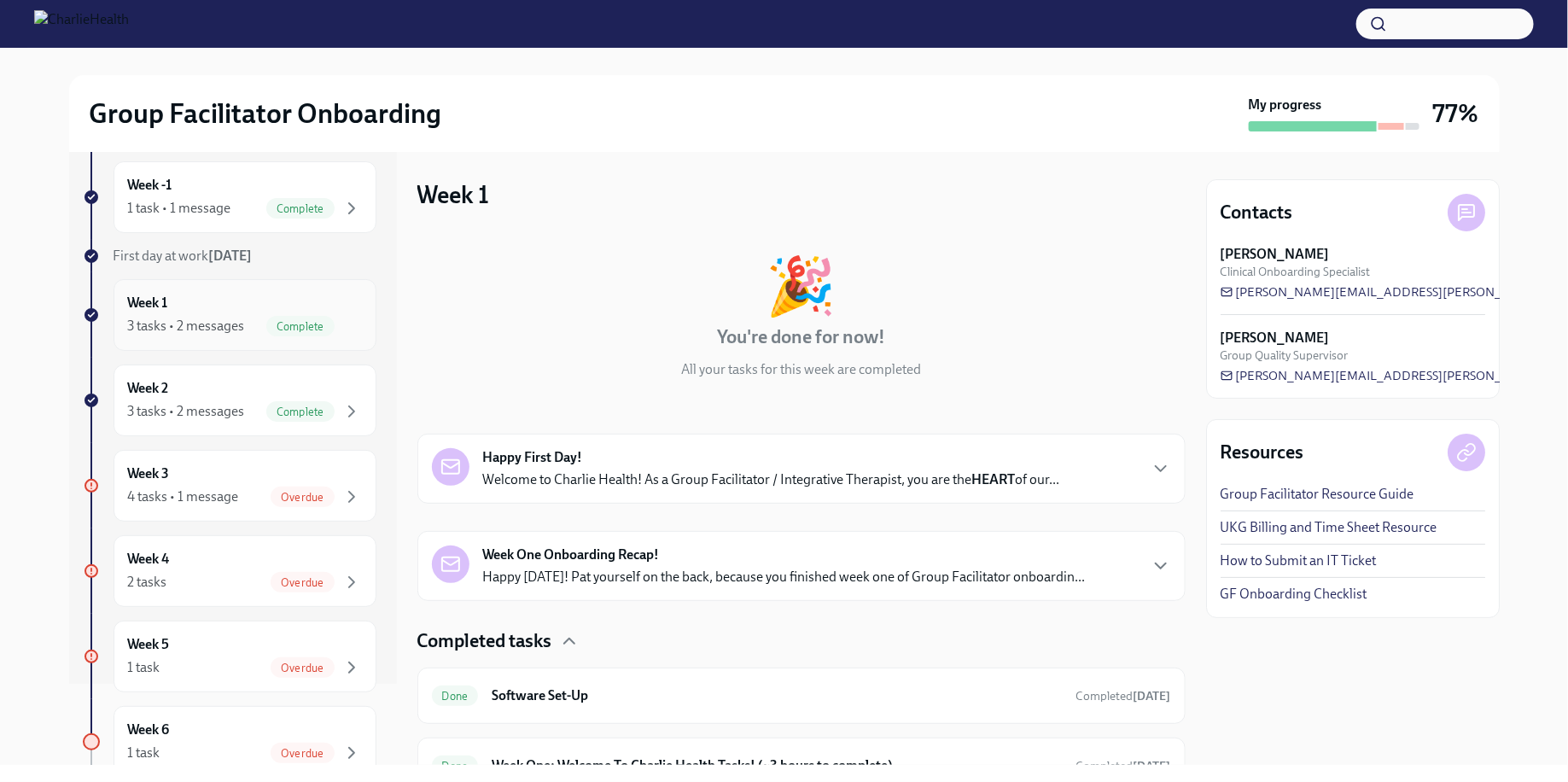 scroll, scrollTop: 98, scrollLeft: 0, axis: vertical 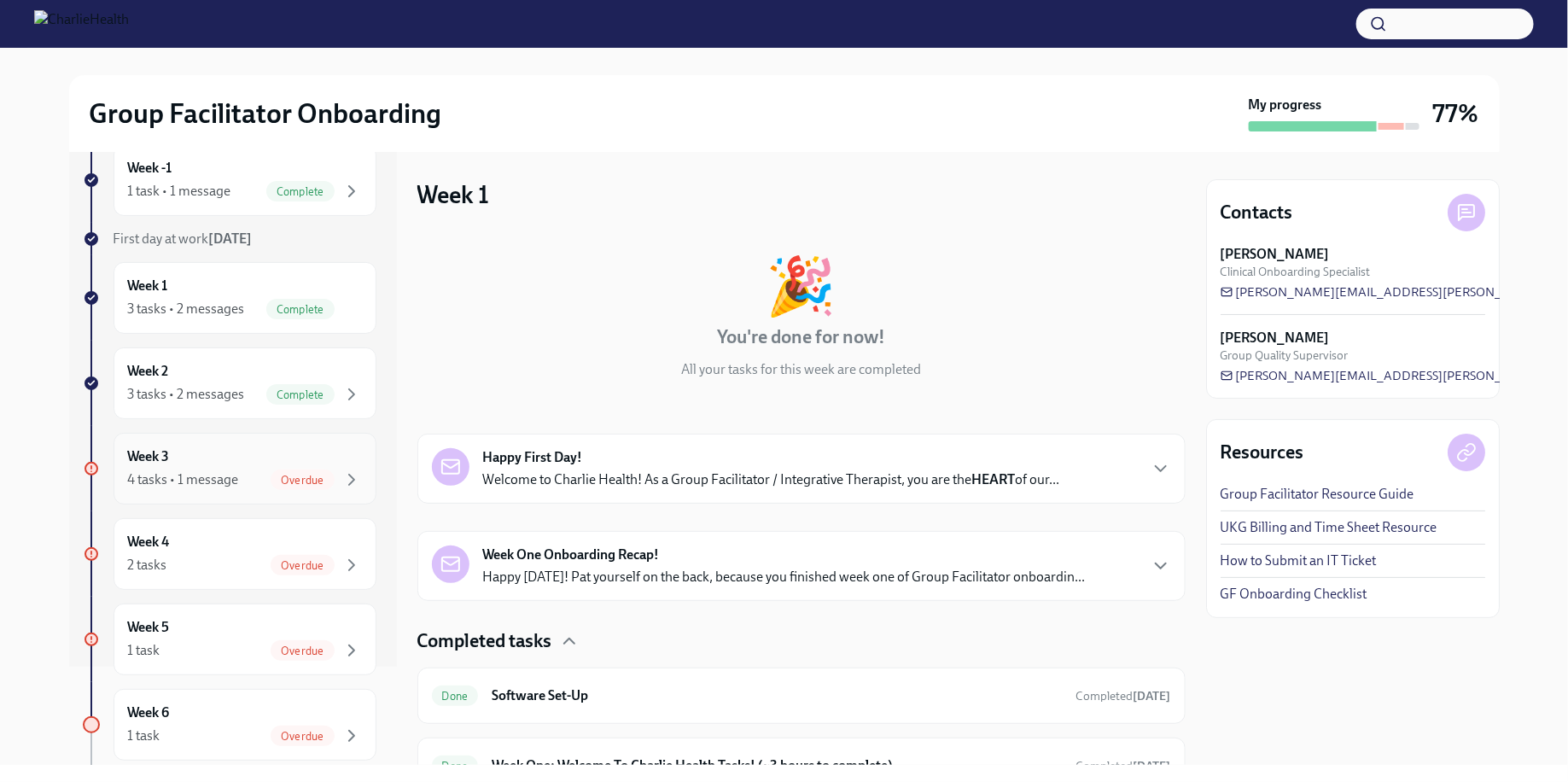 click on "Week 3 4 tasks • 1 message Overdue" at bounding box center [245, 469] 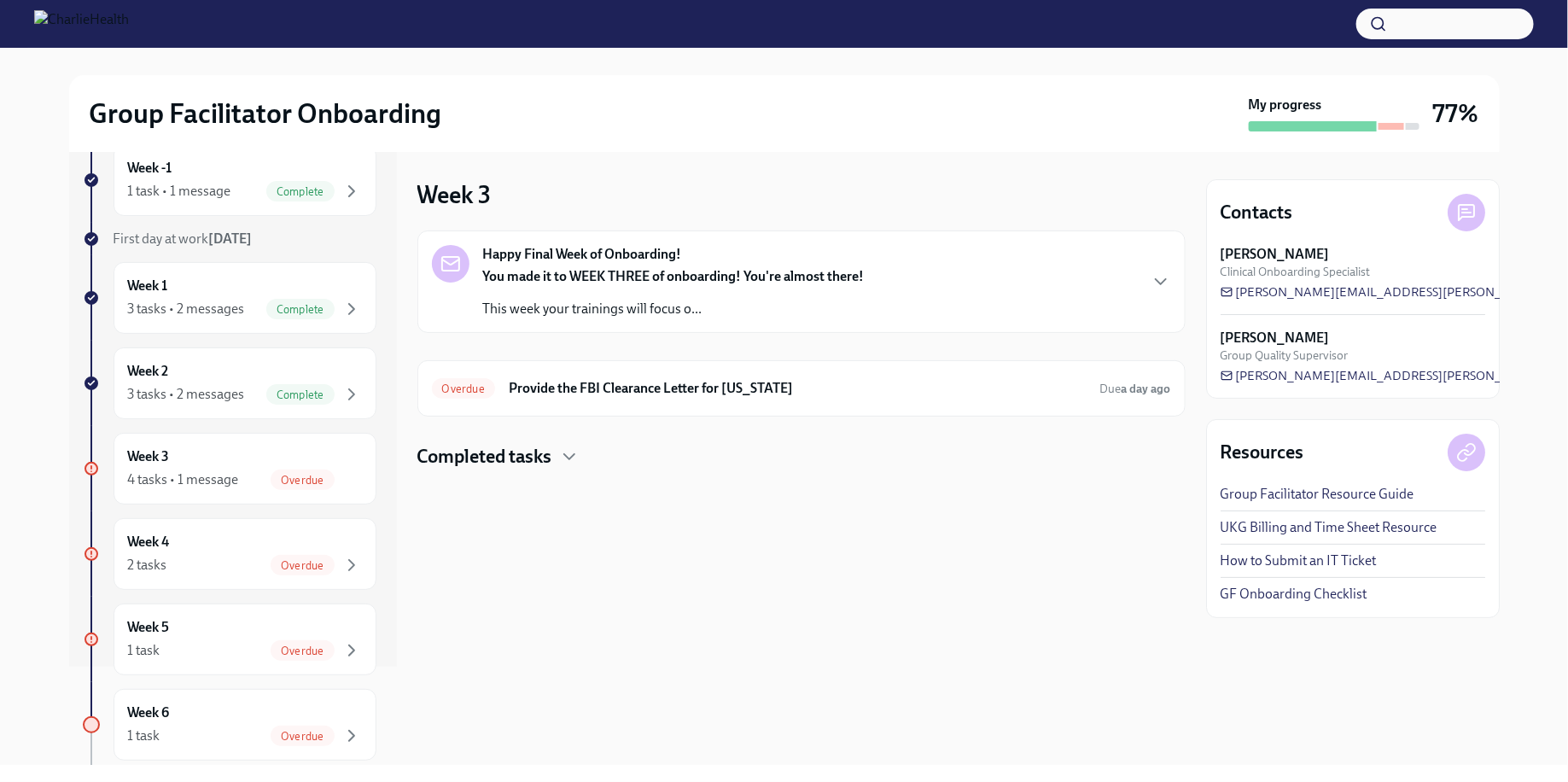 click on "Completed tasks" at bounding box center (485, 457) 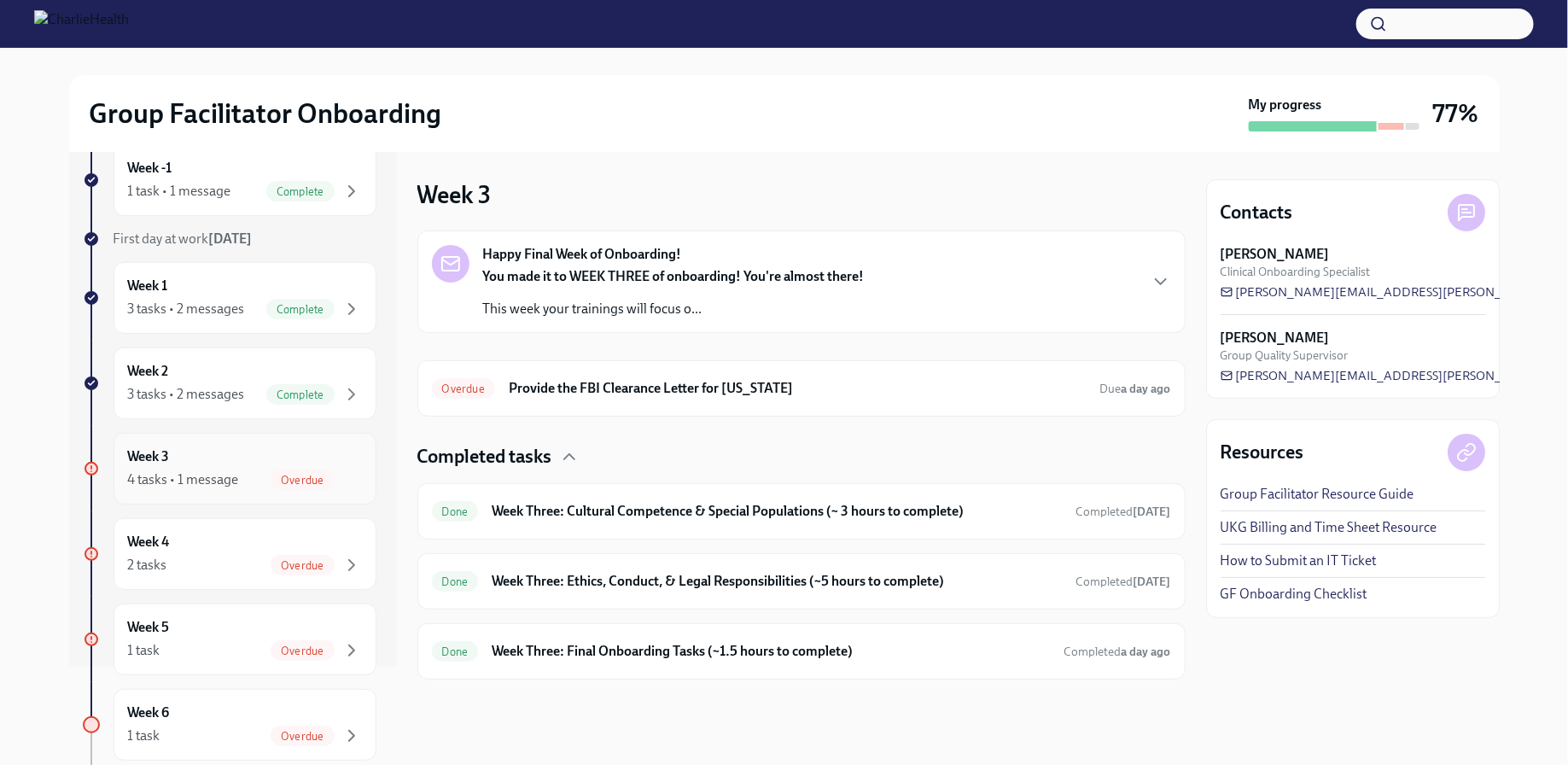 click on "Week 3 4 tasks • 1 message Overdue" at bounding box center (245, 469) 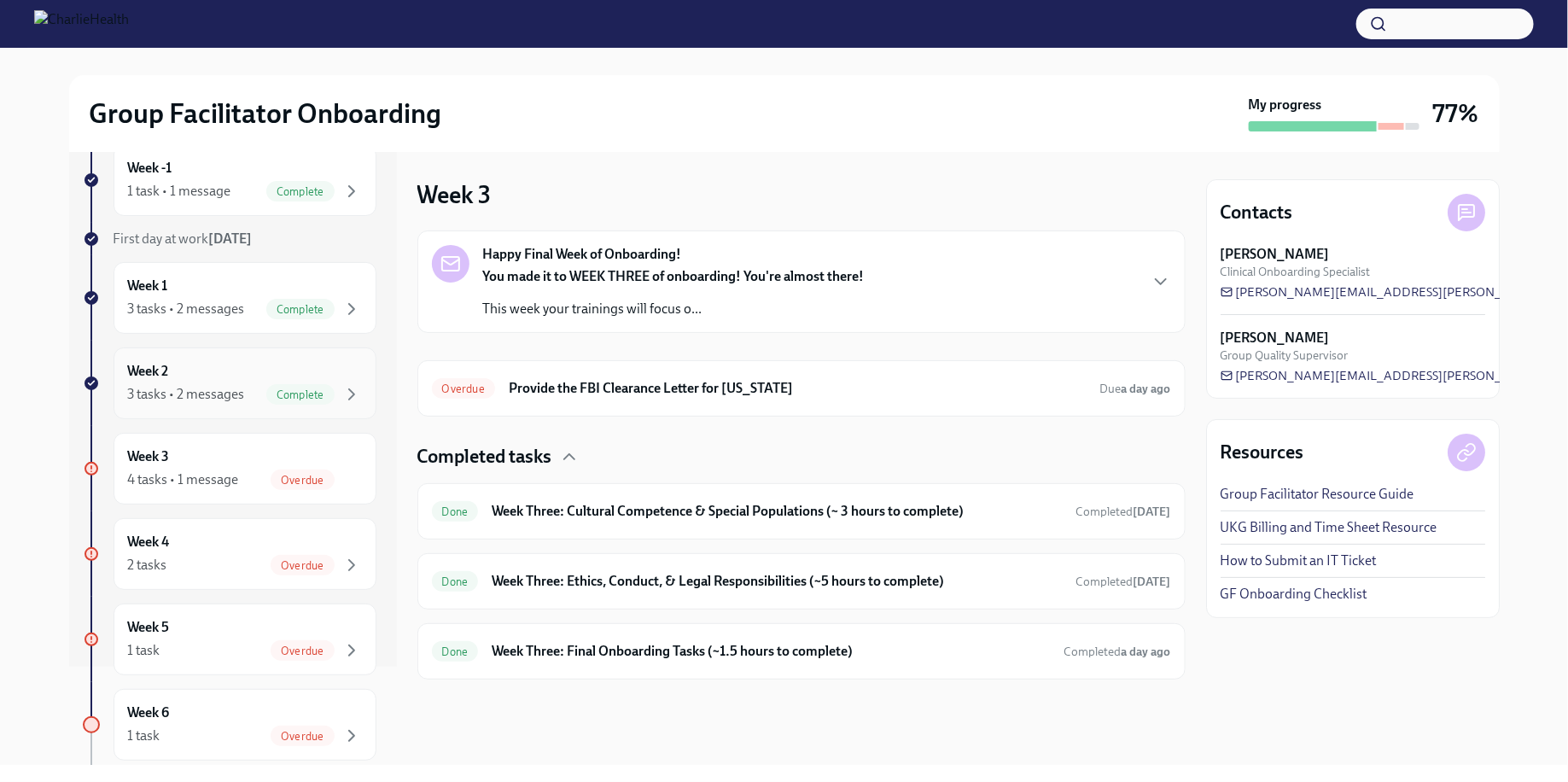 click on "Week 2 3 tasks • 2 messages Complete" at bounding box center (245, 383) 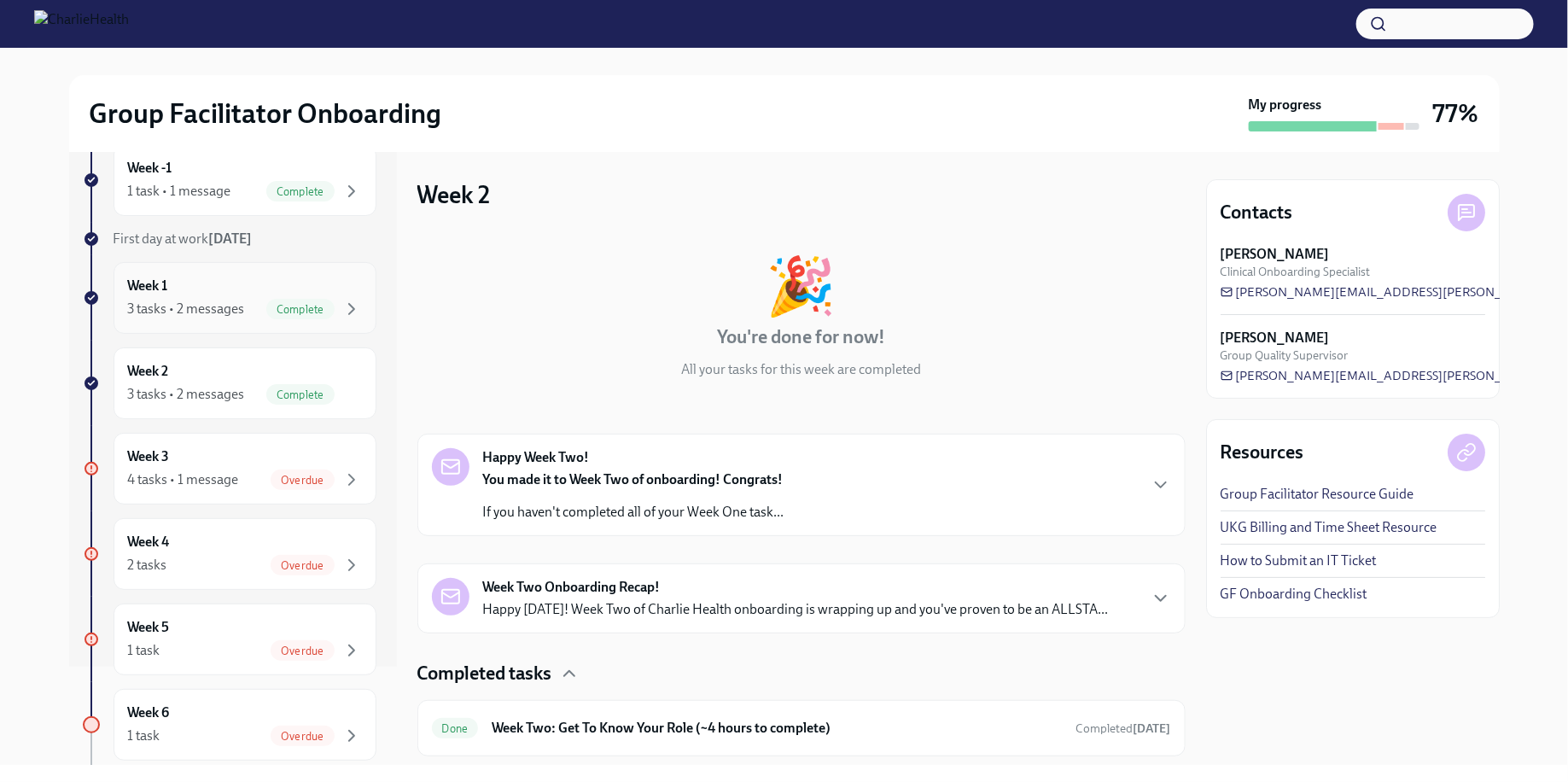 click on "Complete" at bounding box center [300, 309] 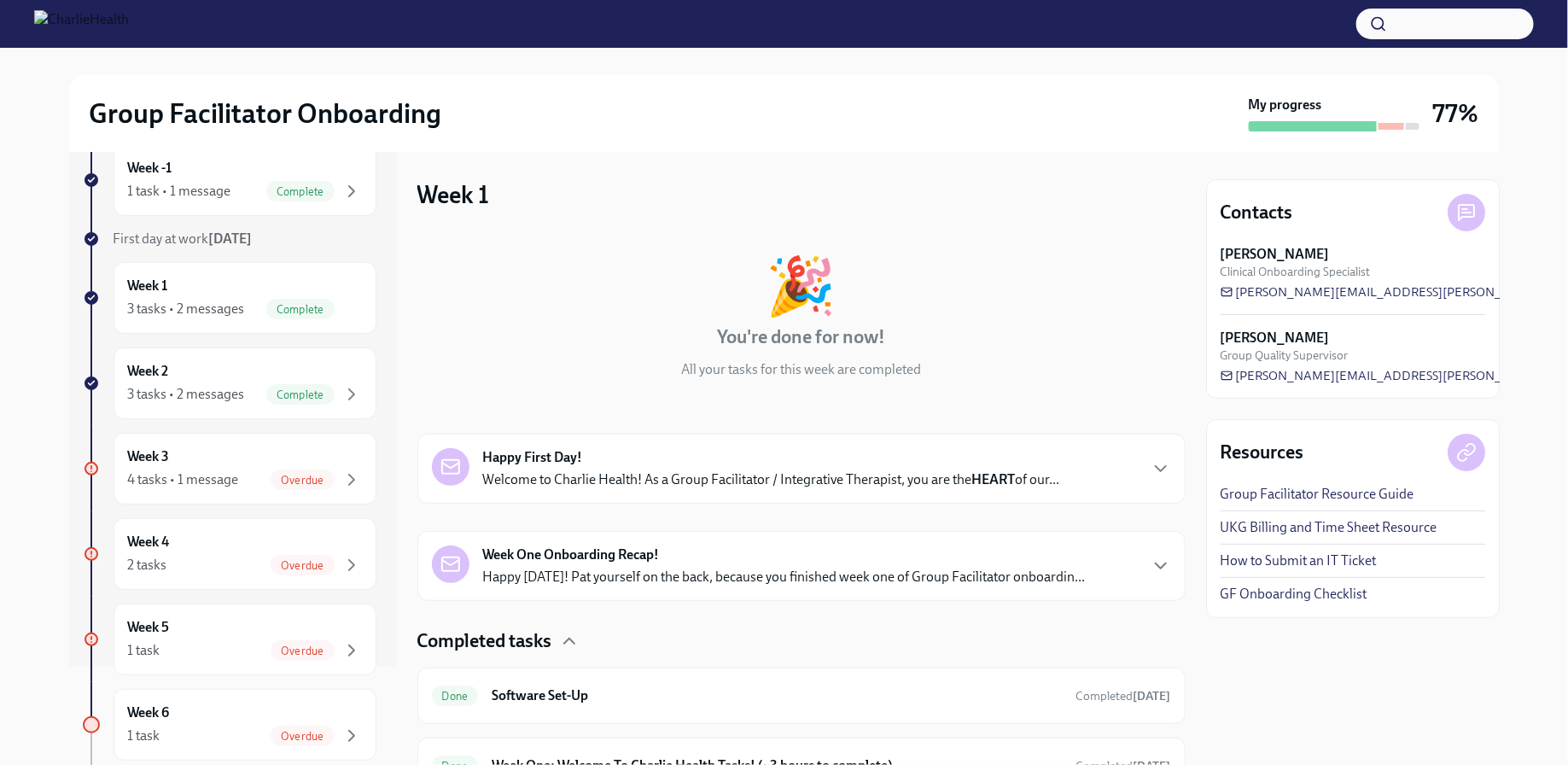 scroll, scrollTop: 149, scrollLeft: 0, axis: vertical 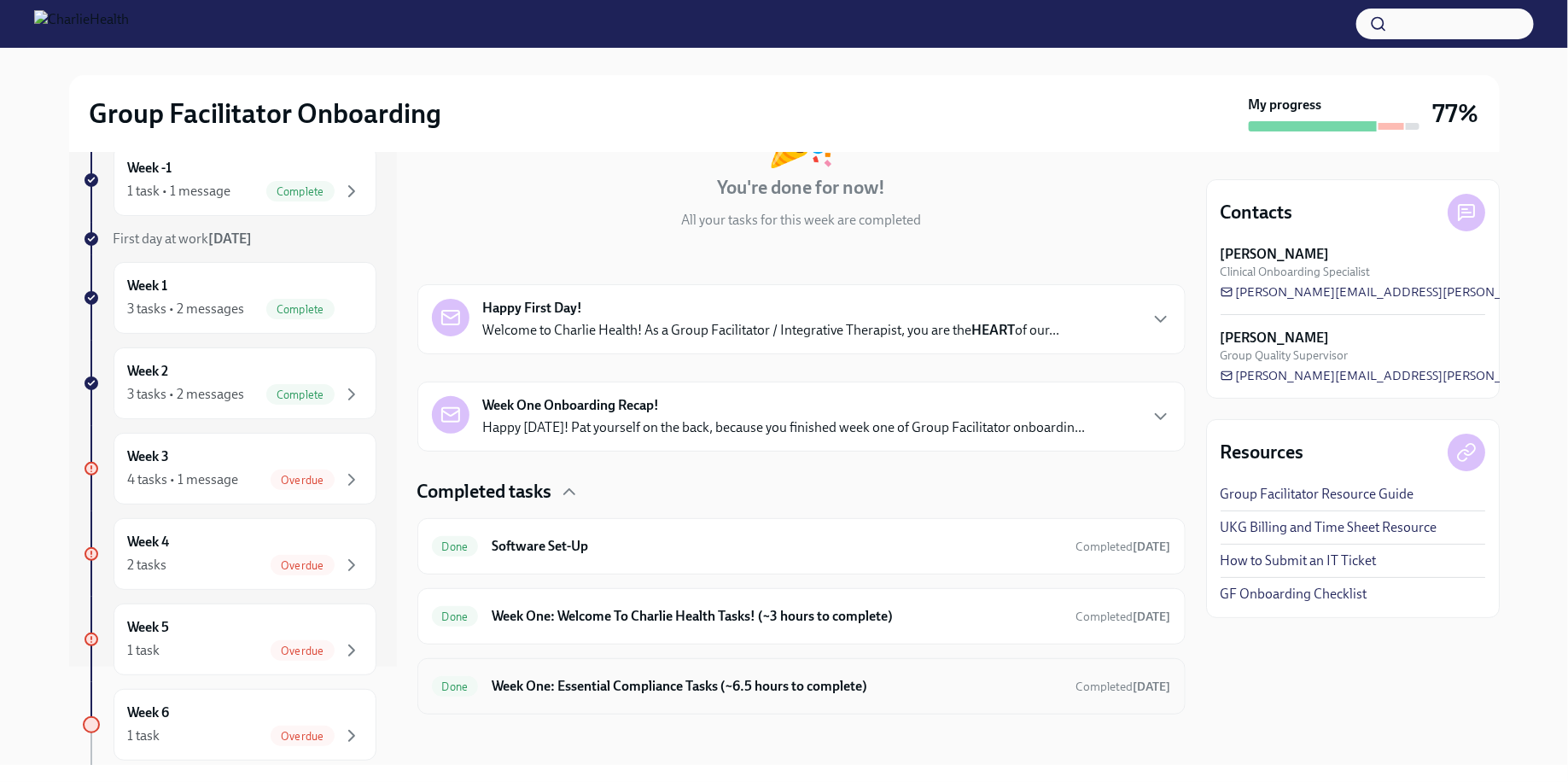 click on "Week One: Essential Compliance Tasks (~6.5 hours to complete)" at bounding box center (777, 686) 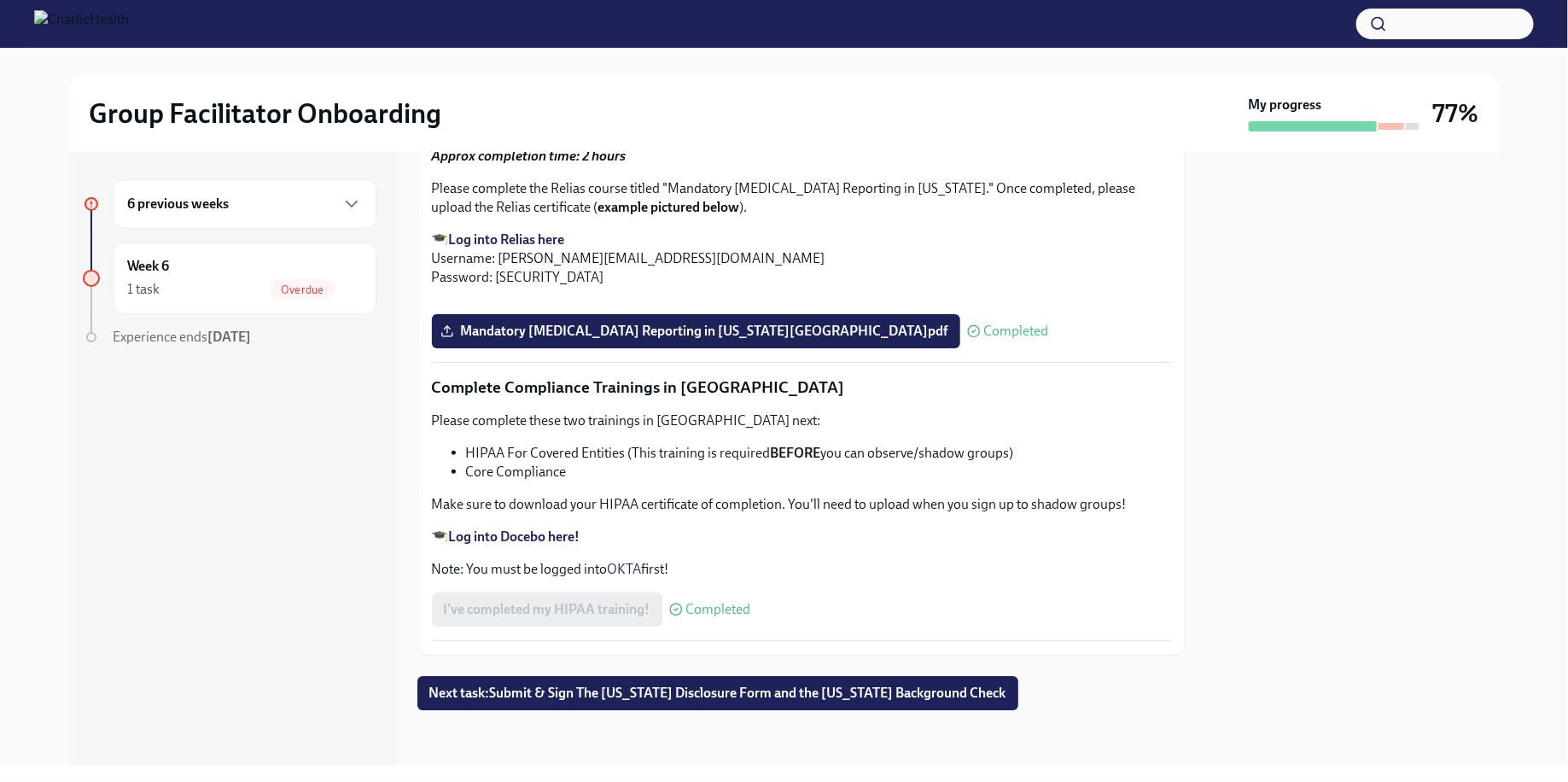 scroll, scrollTop: 4009, scrollLeft: 0, axis: vertical 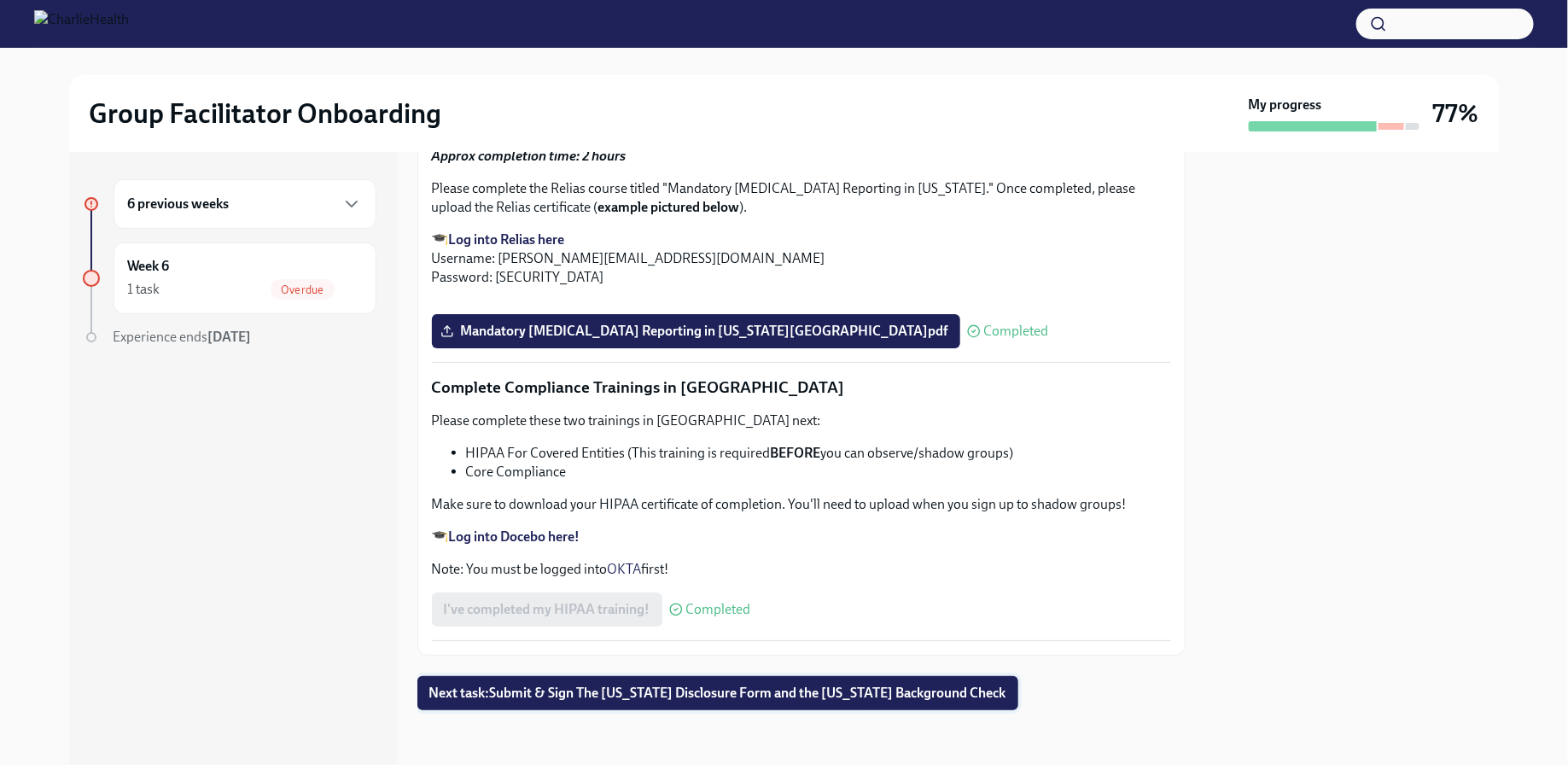 click on "Next task :  Submit & Sign The Utah Disclosure Form and the Louisiana Background Check" at bounding box center [718, 693] 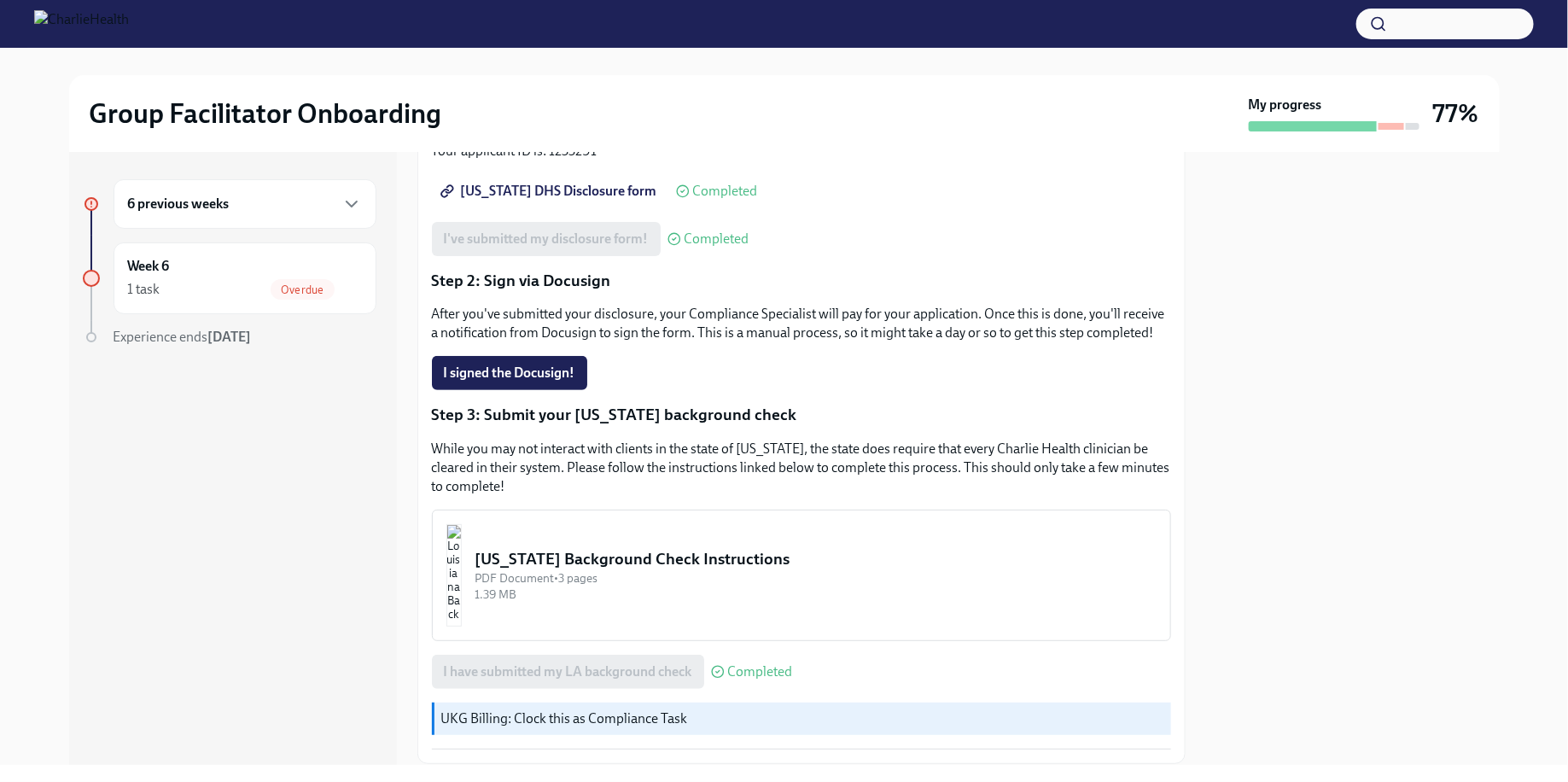 scroll, scrollTop: 358, scrollLeft: 0, axis: vertical 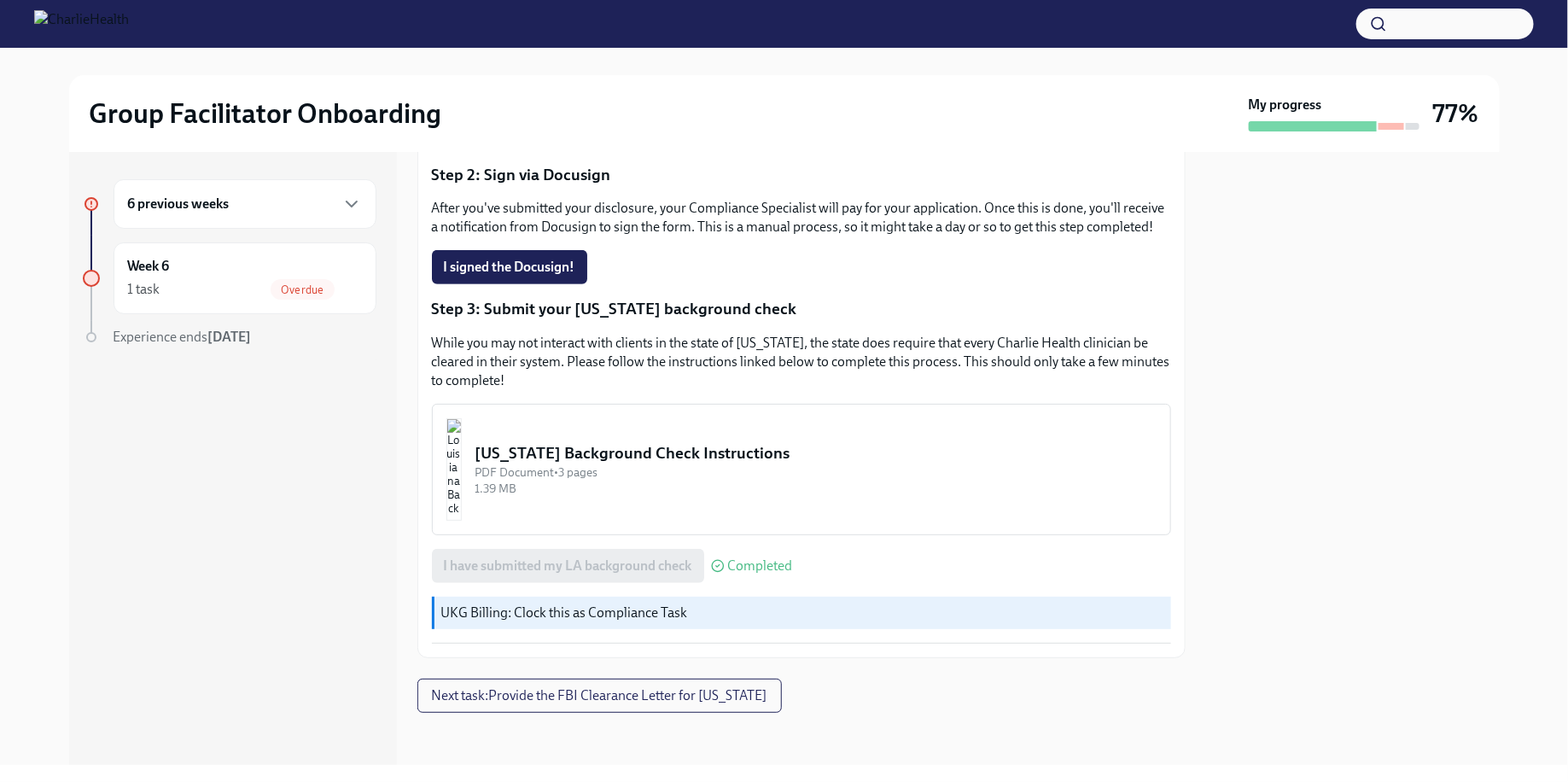 click at bounding box center [1353, 458] 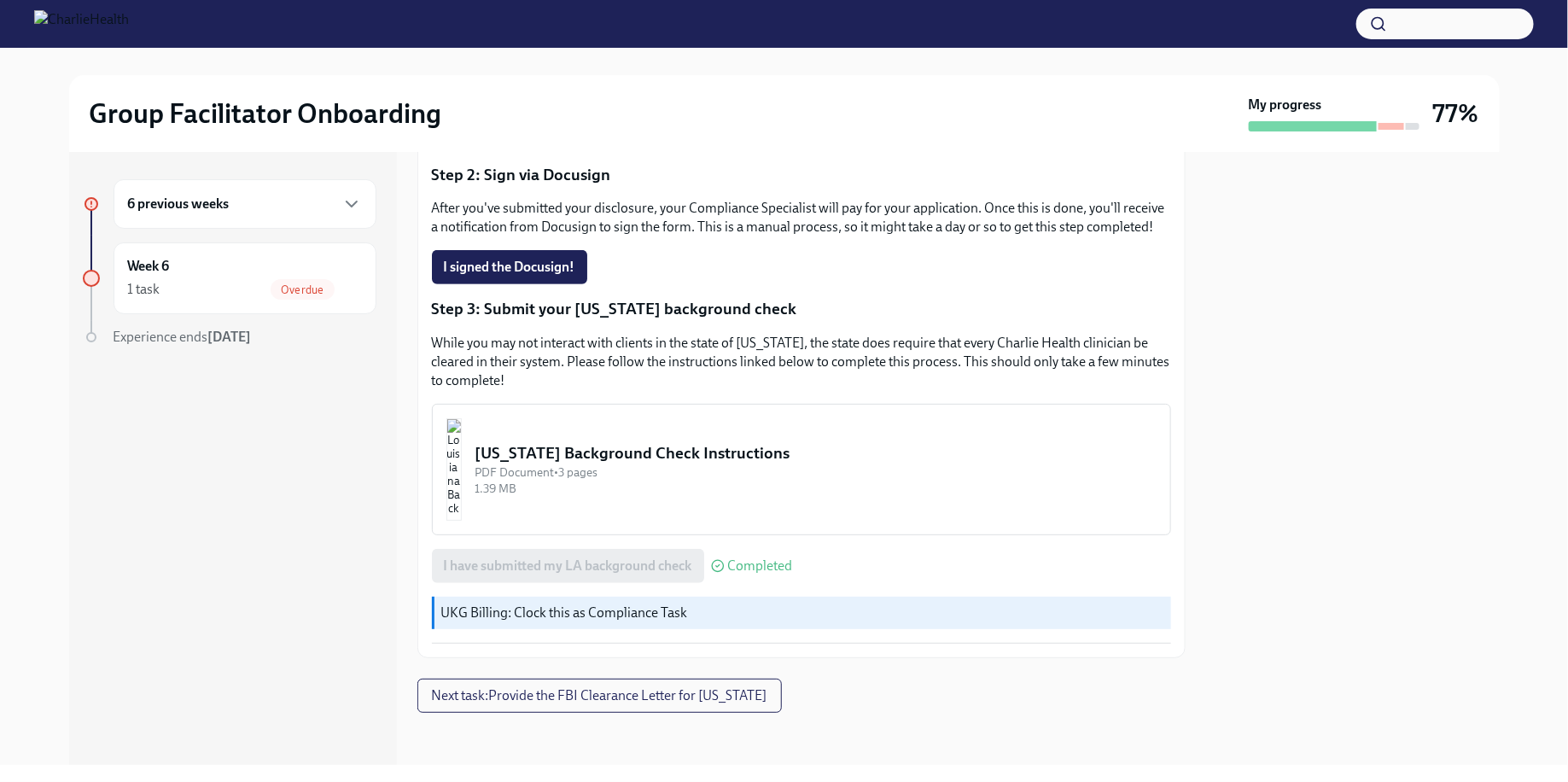 click at bounding box center [1353, 458] 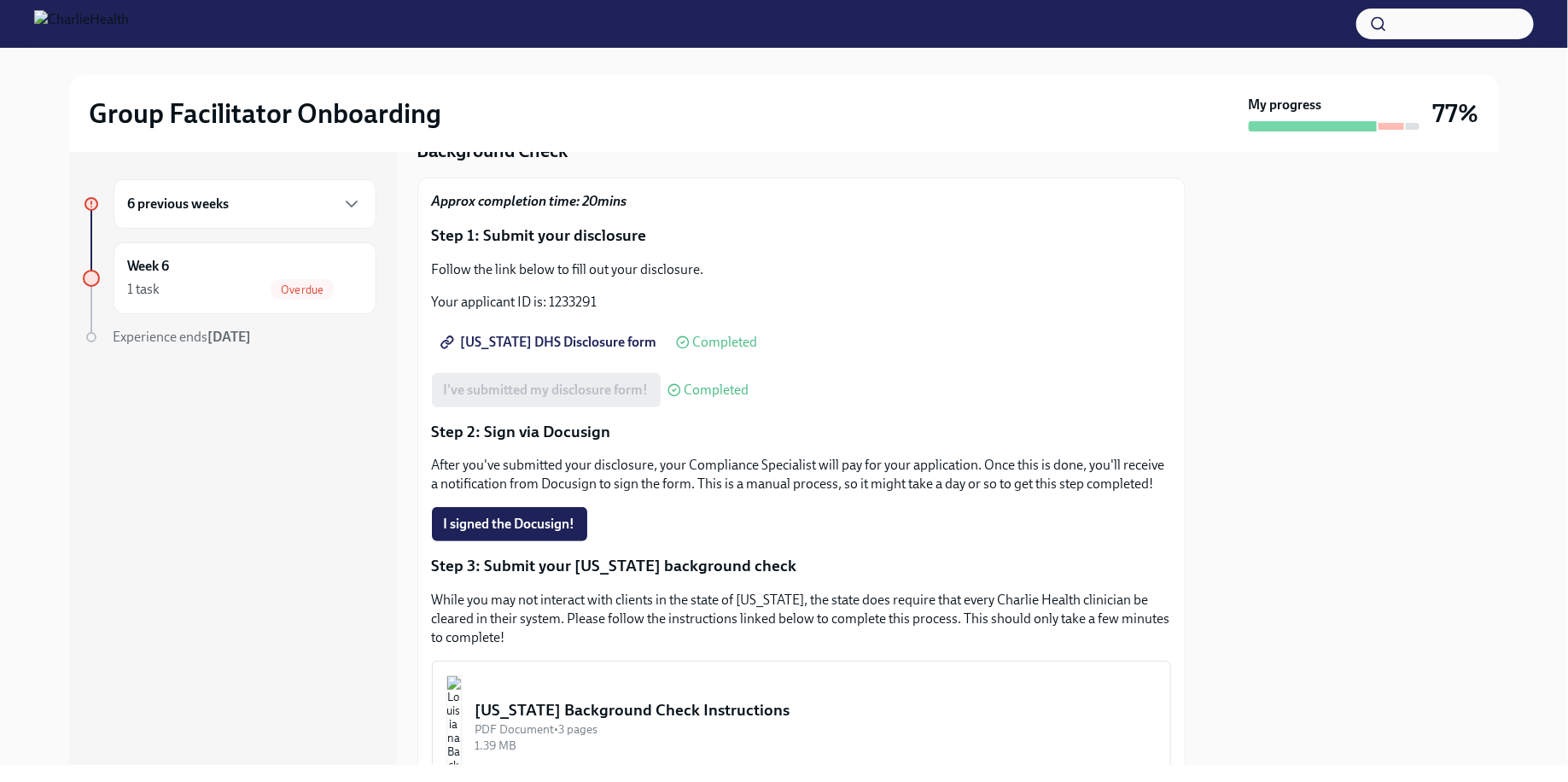 scroll, scrollTop: 77, scrollLeft: 0, axis: vertical 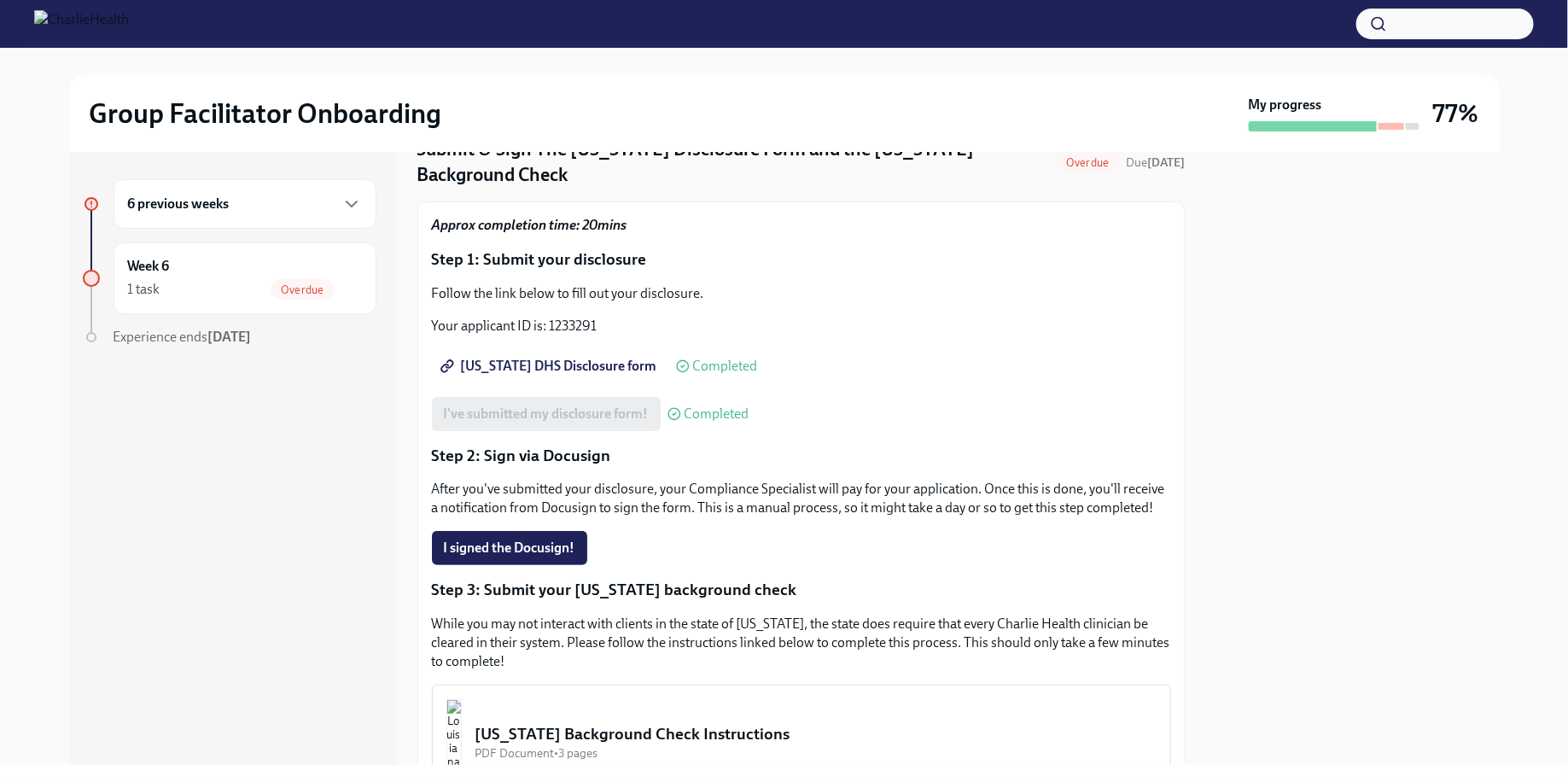 click on "Utah DHS Disclosure form" at bounding box center [551, 366] 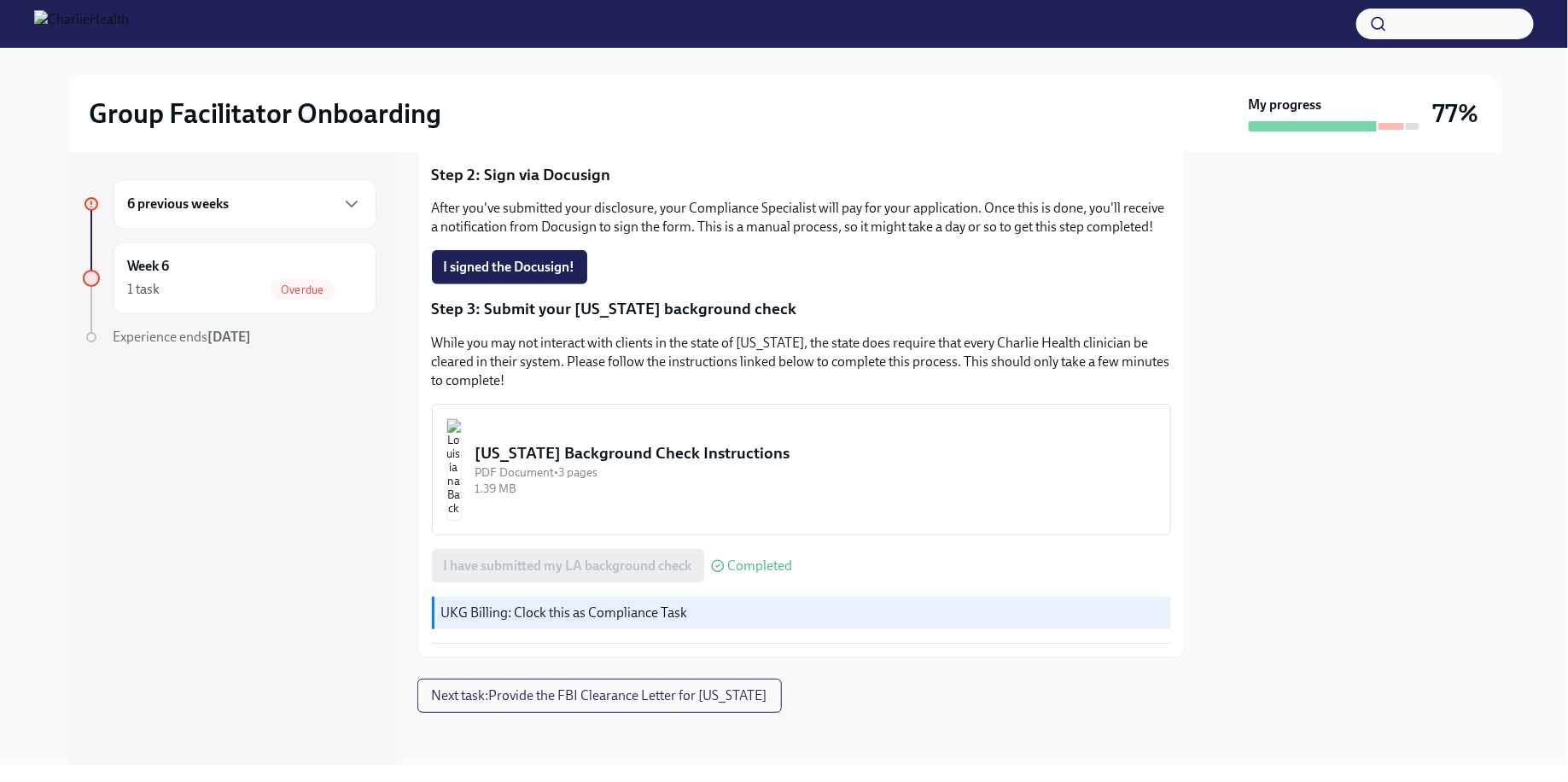 scroll, scrollTop: 0, scrollLeft: 0, axis: both 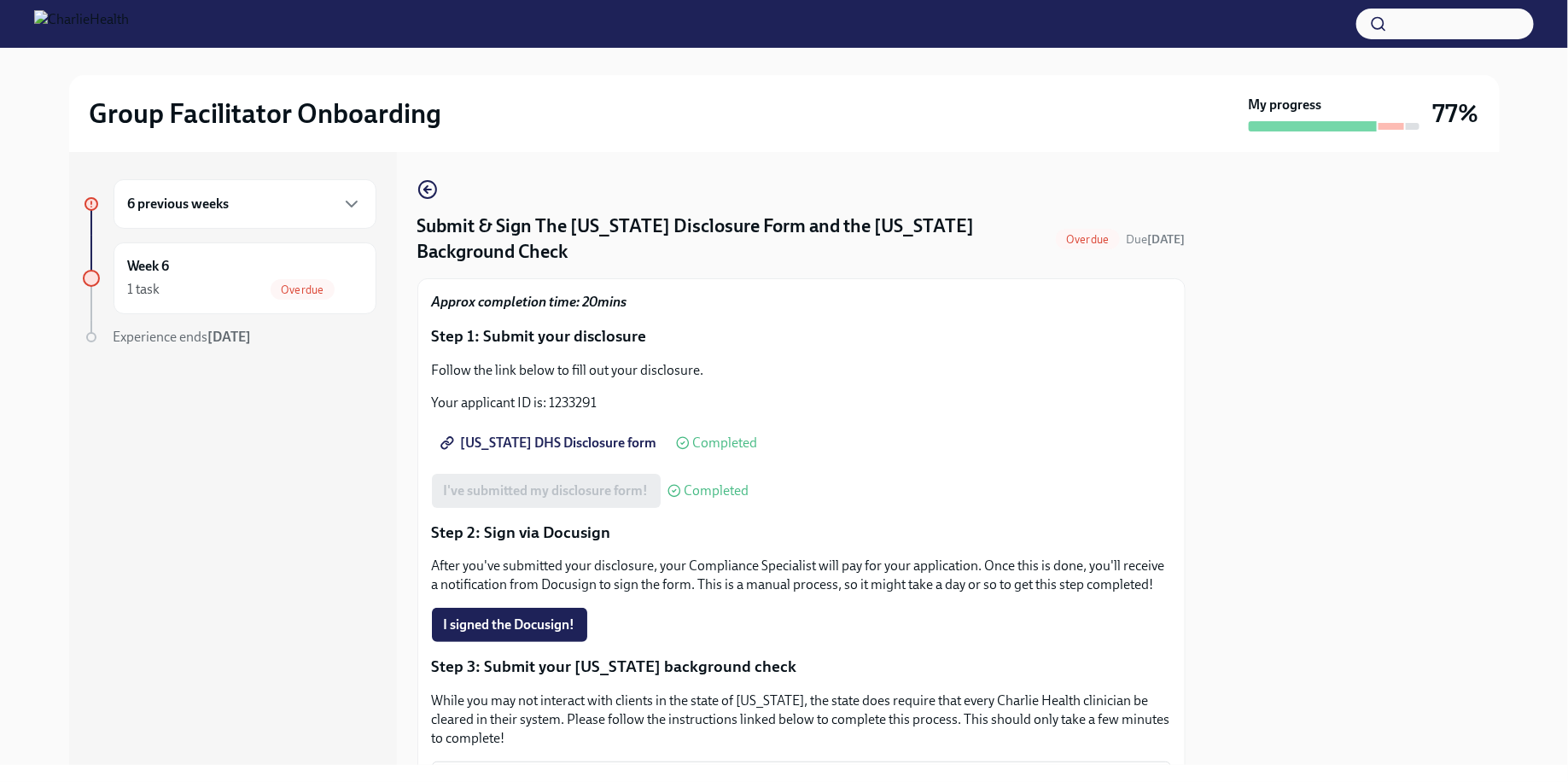 click on "Group Facilitator Onboarding" at bounding box center (666, 114) 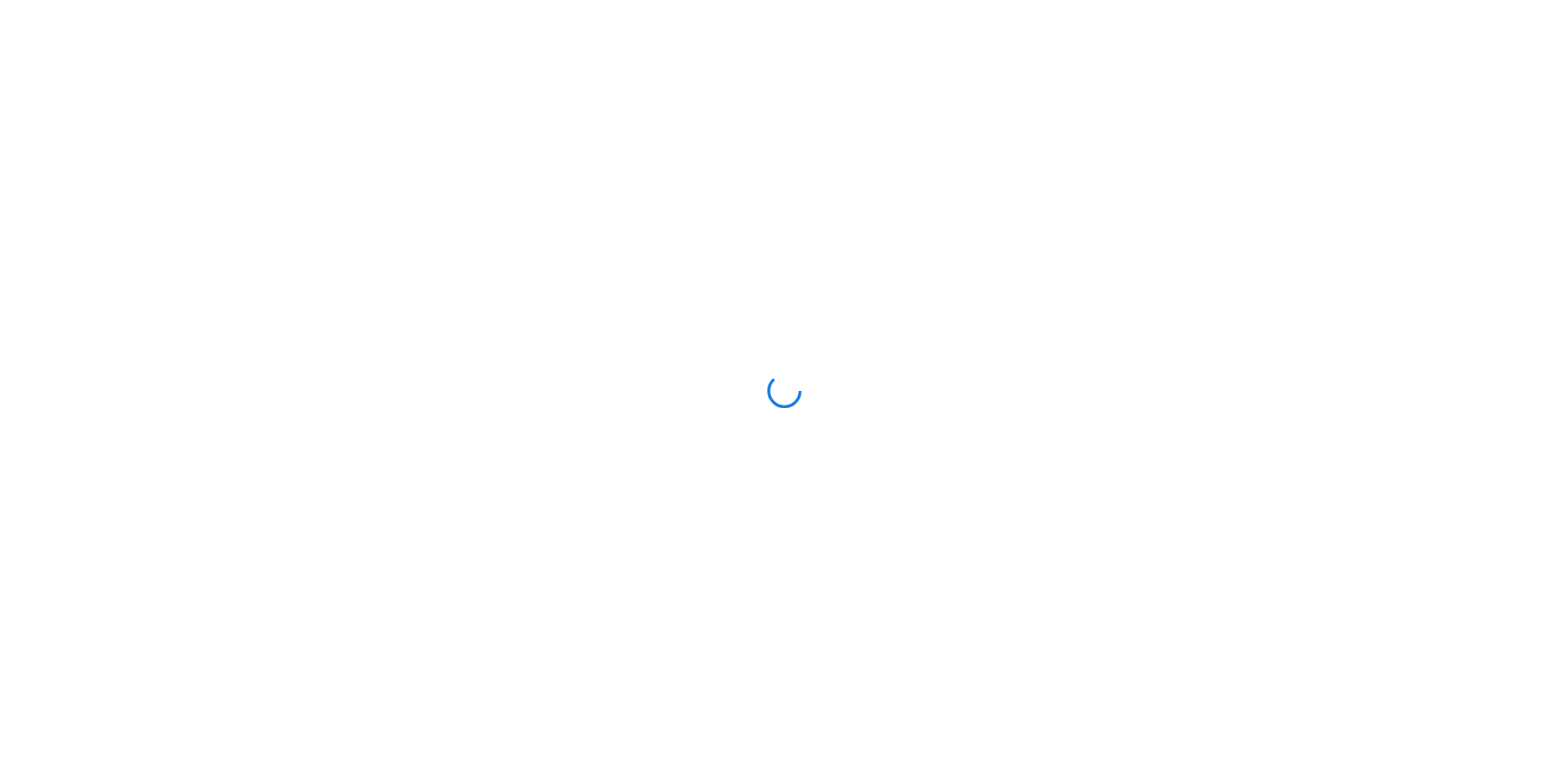 scroll, scrollTop: 0, scrollLeft: 0, axis: both 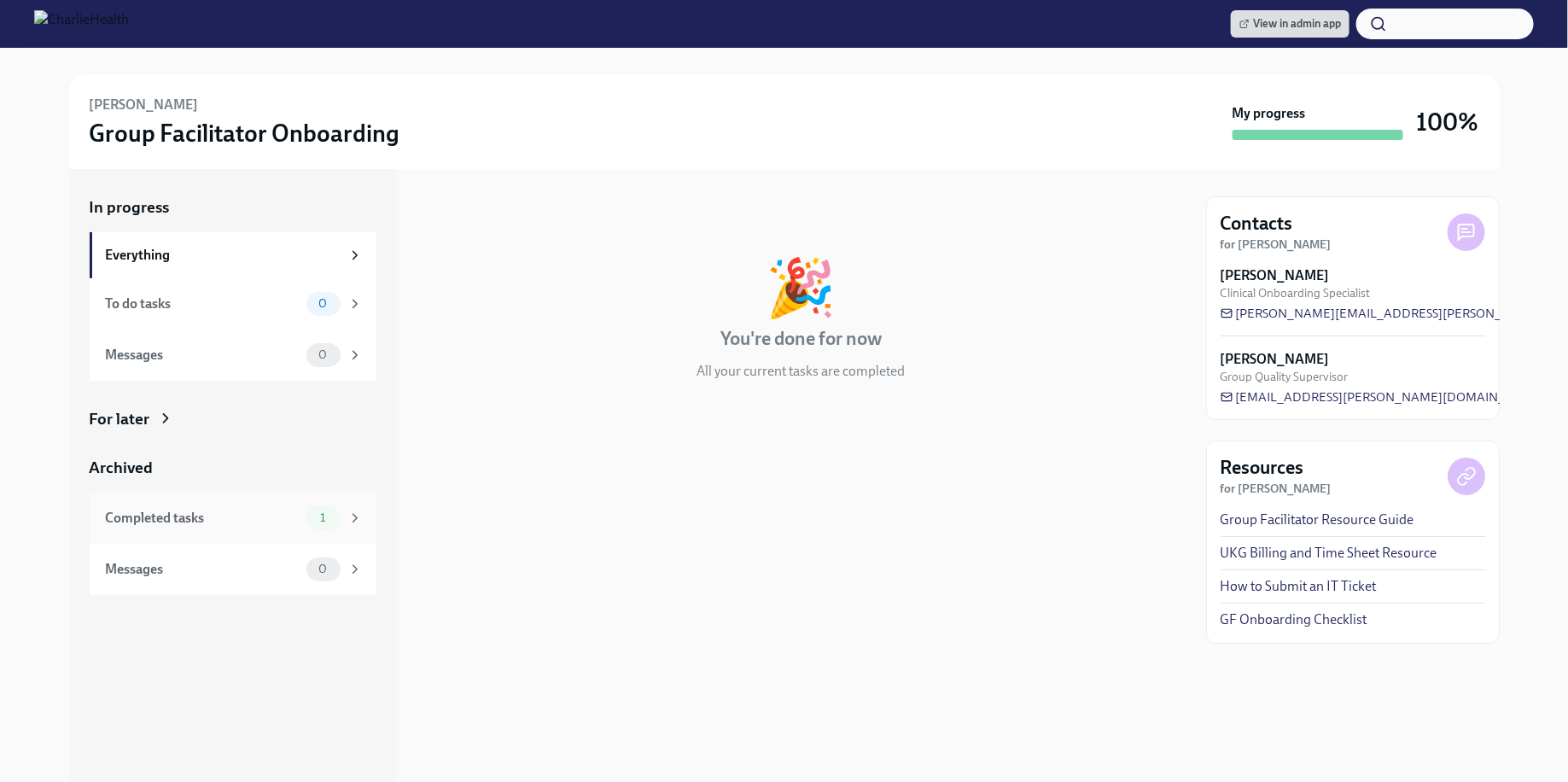 click on "Completed tasks 1" at bounding box center (233, 518) 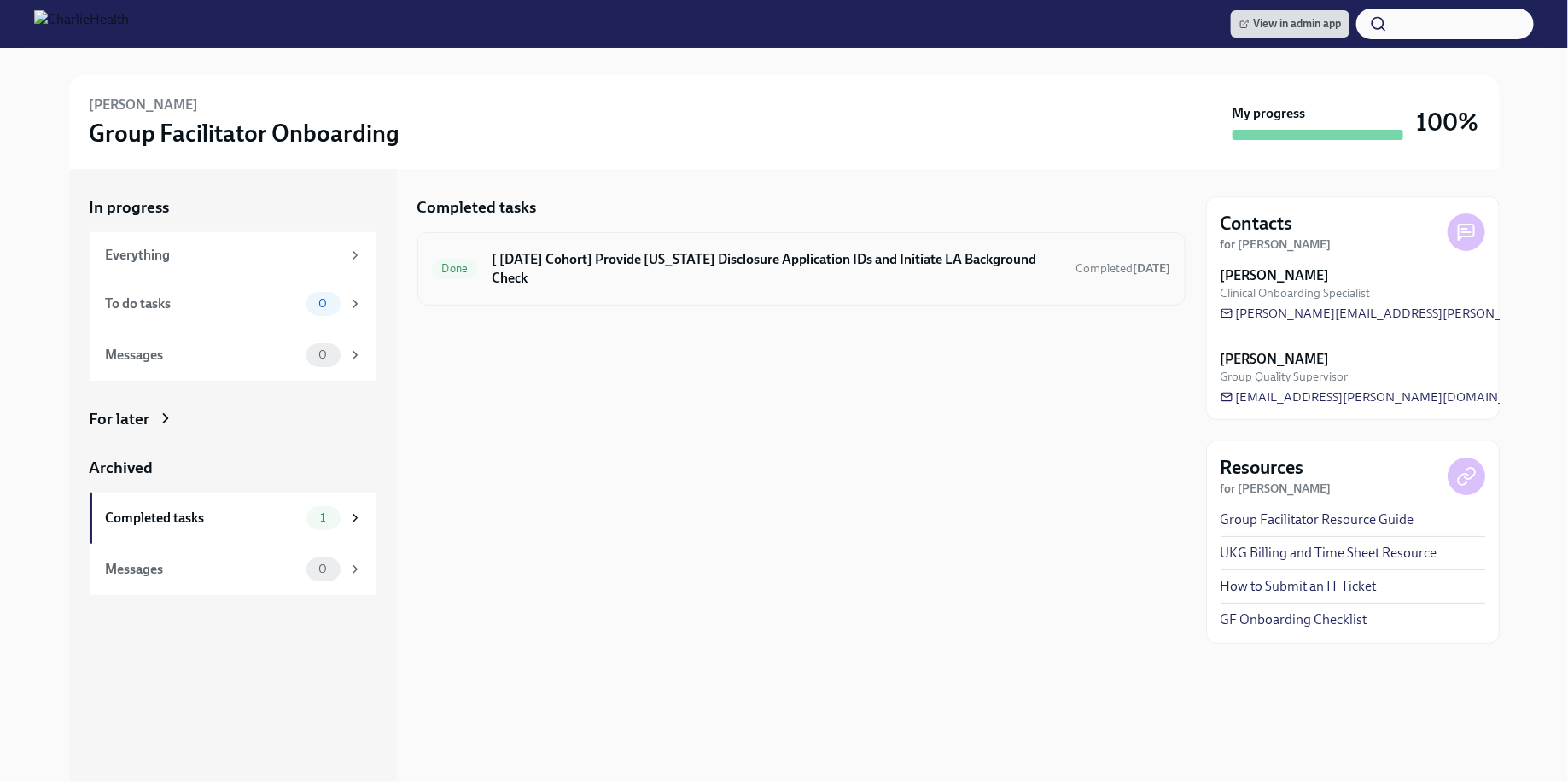 click on "Done [ Jun 23rd Cohort] Provide Utah Disclosure Application IDs and Initiate LA Background Check Completed  7 days ago" at bounding box center [801, 269] 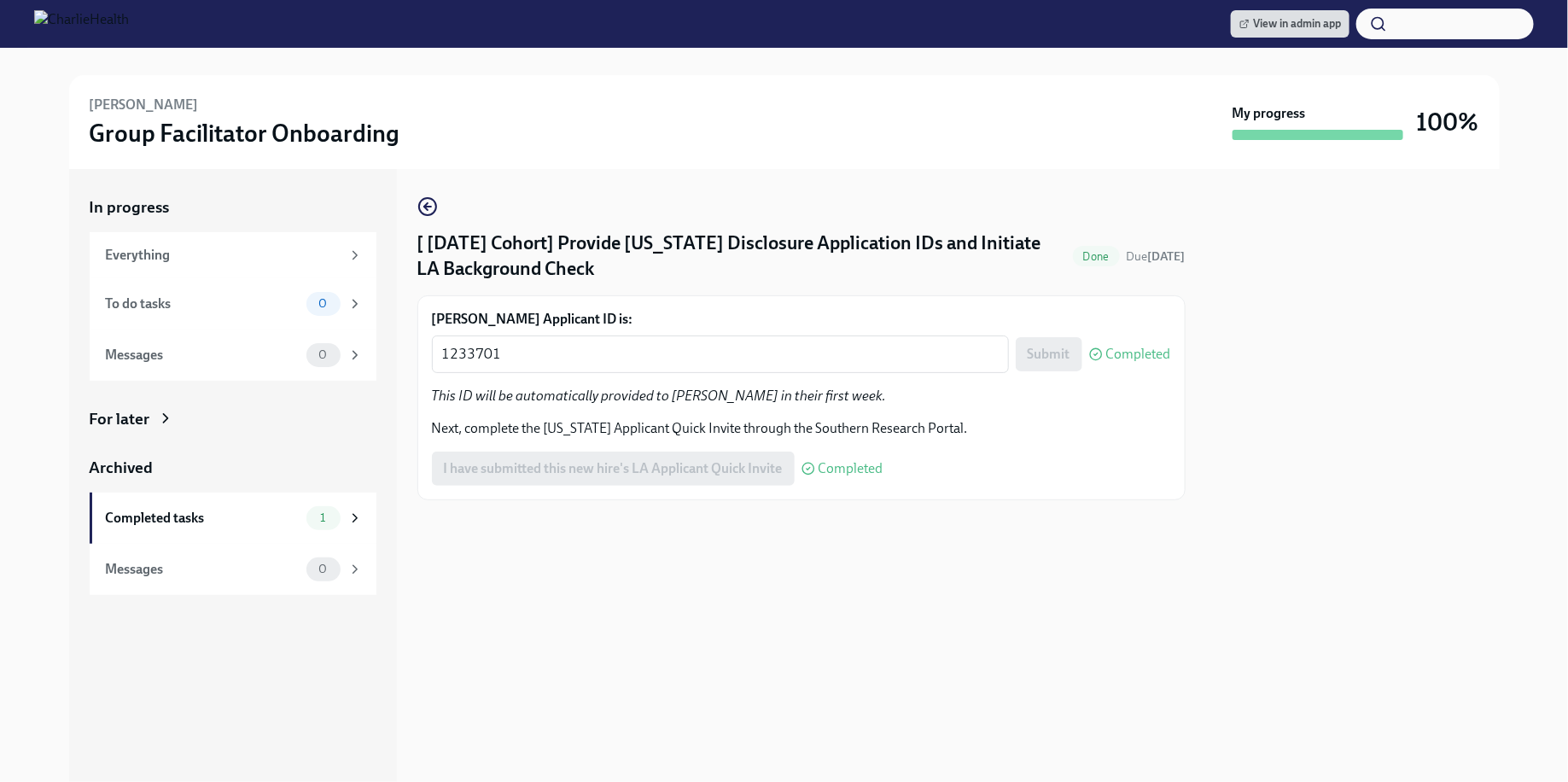 click at bounding box center (81, 24) 